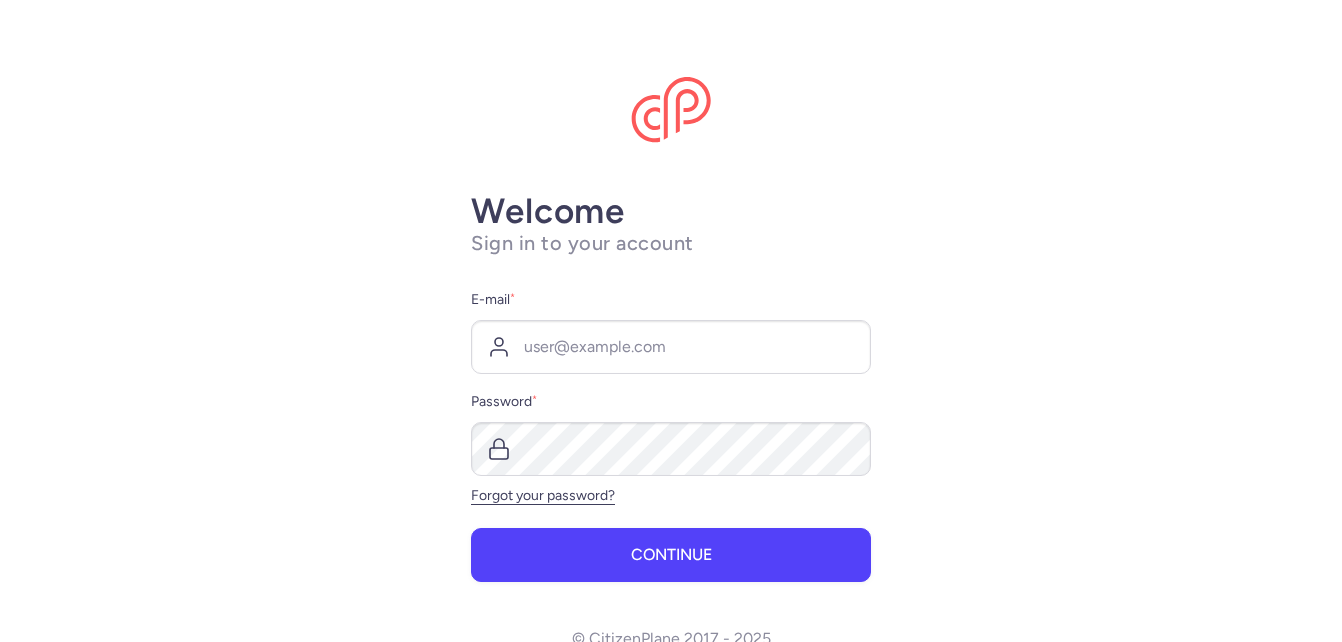 scroll, scrollTop: 0, scrollLeft: 0, axis: both 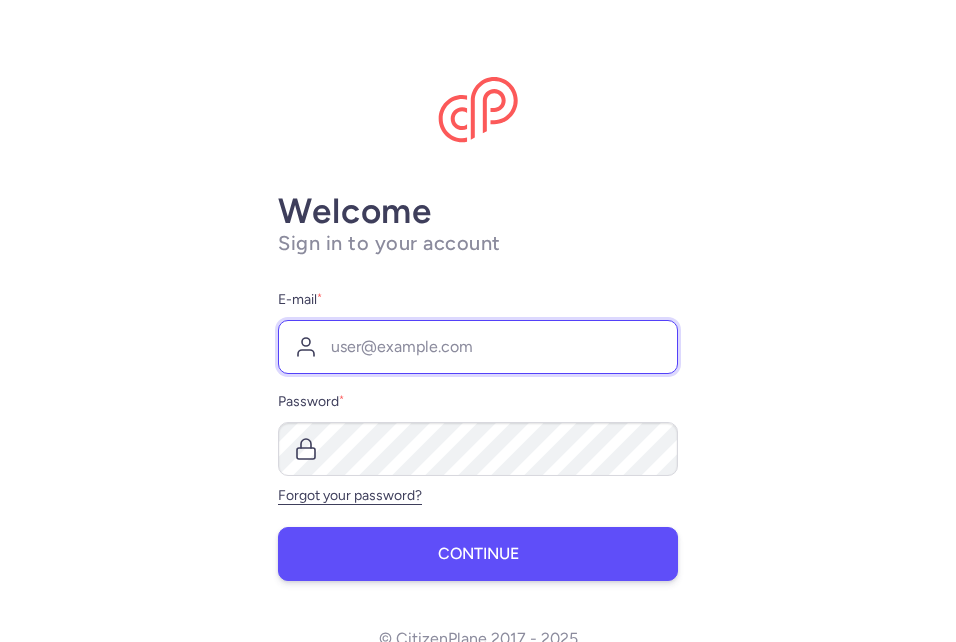 type on "[EMAIL]" 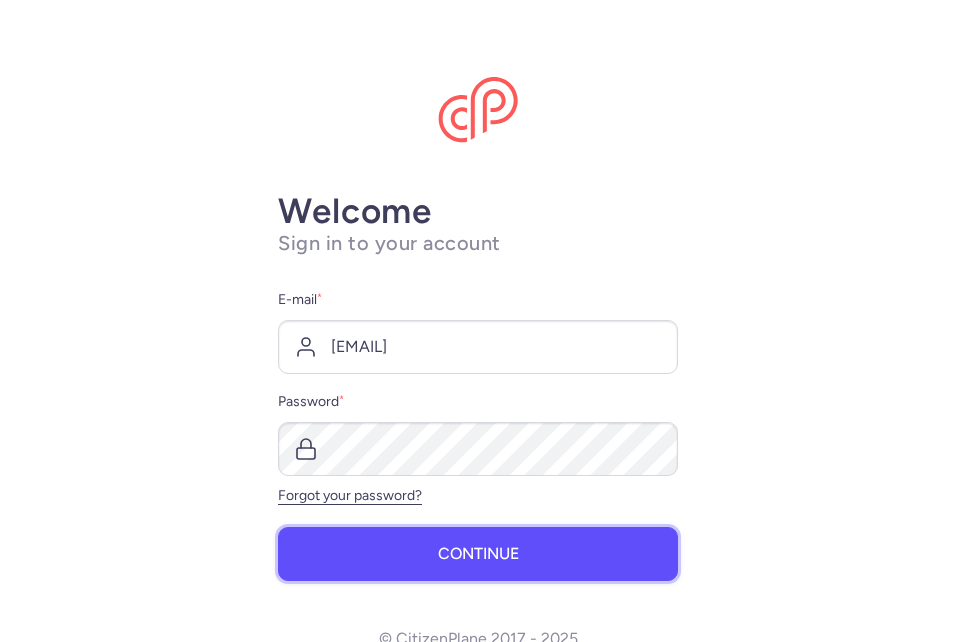 click on "Continue" at bounding box center [478, 554] 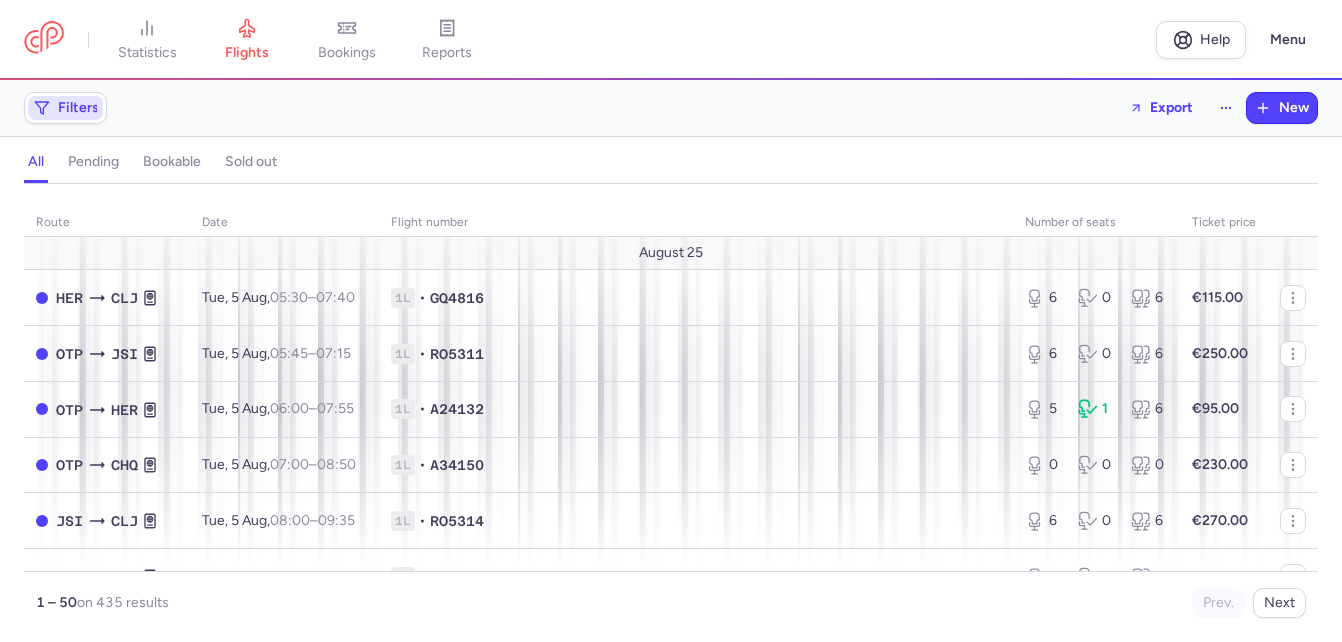 click on "Filters" 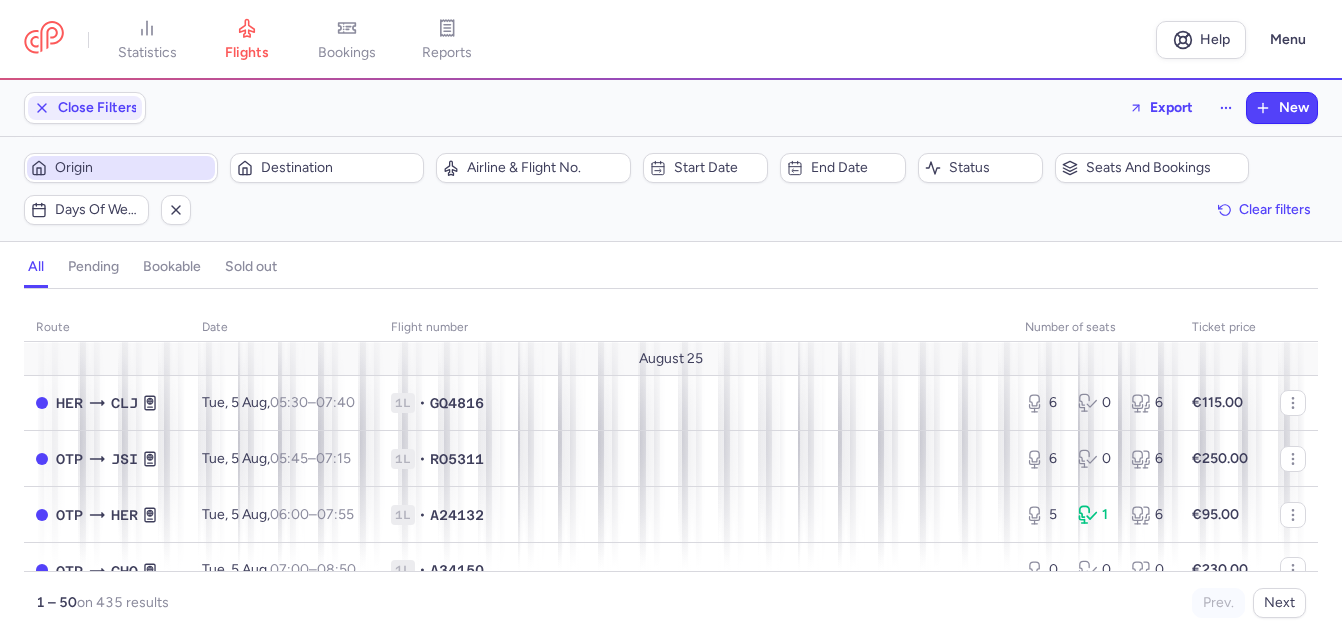 scroll, scrollTop: 0, scrollLeft: 0, axis: both 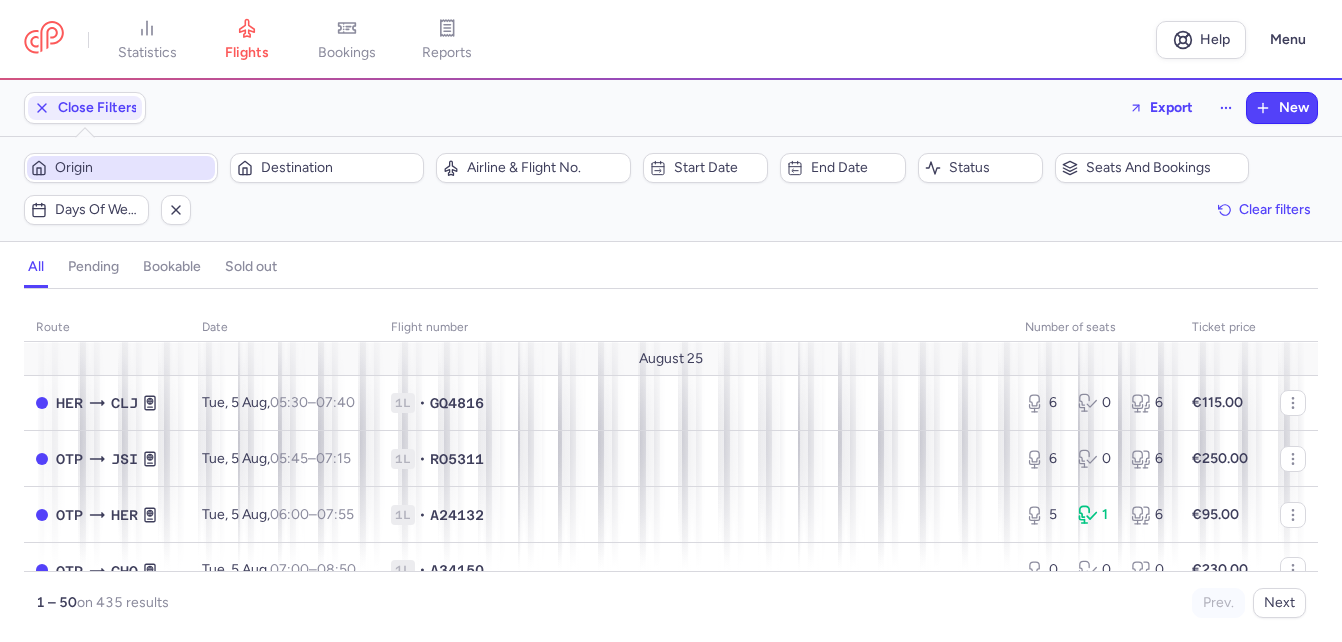 click on "Origin" at bounding box center (133, 168) 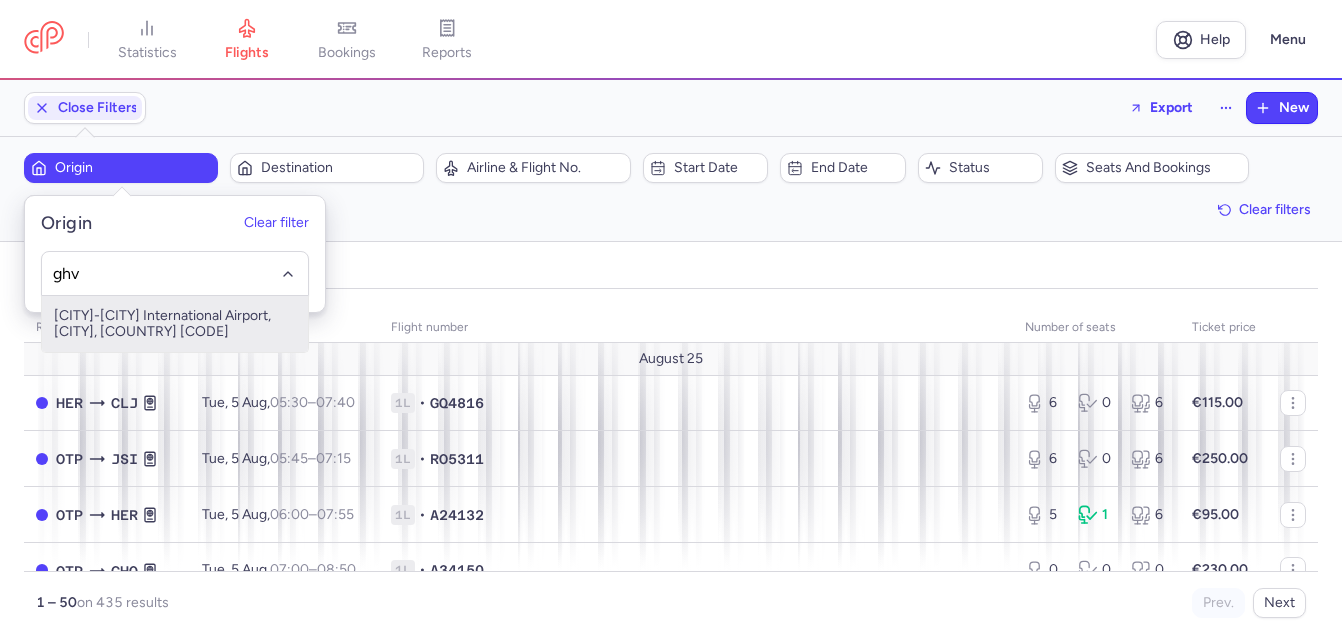 drag, startPoint x: 138, startPoint y: 319, endPoint x: 157, endPoint y: 298, distance: 28.319605 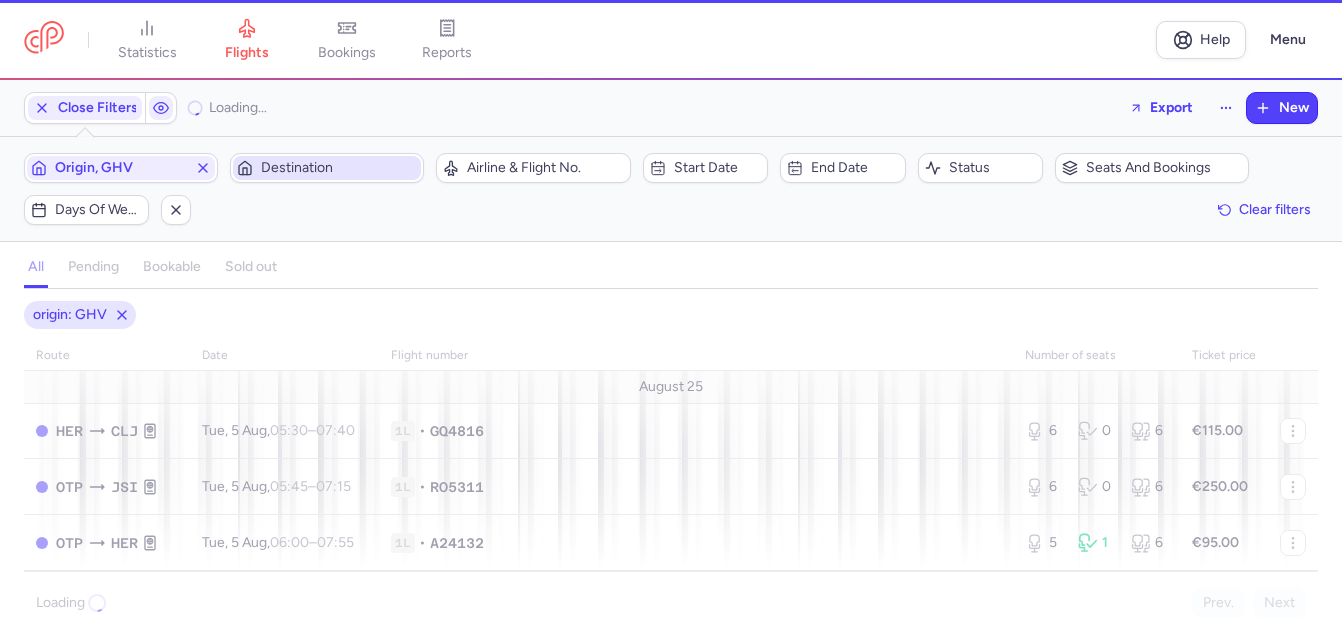 click on "Destination" at bounding box center [339, 168] 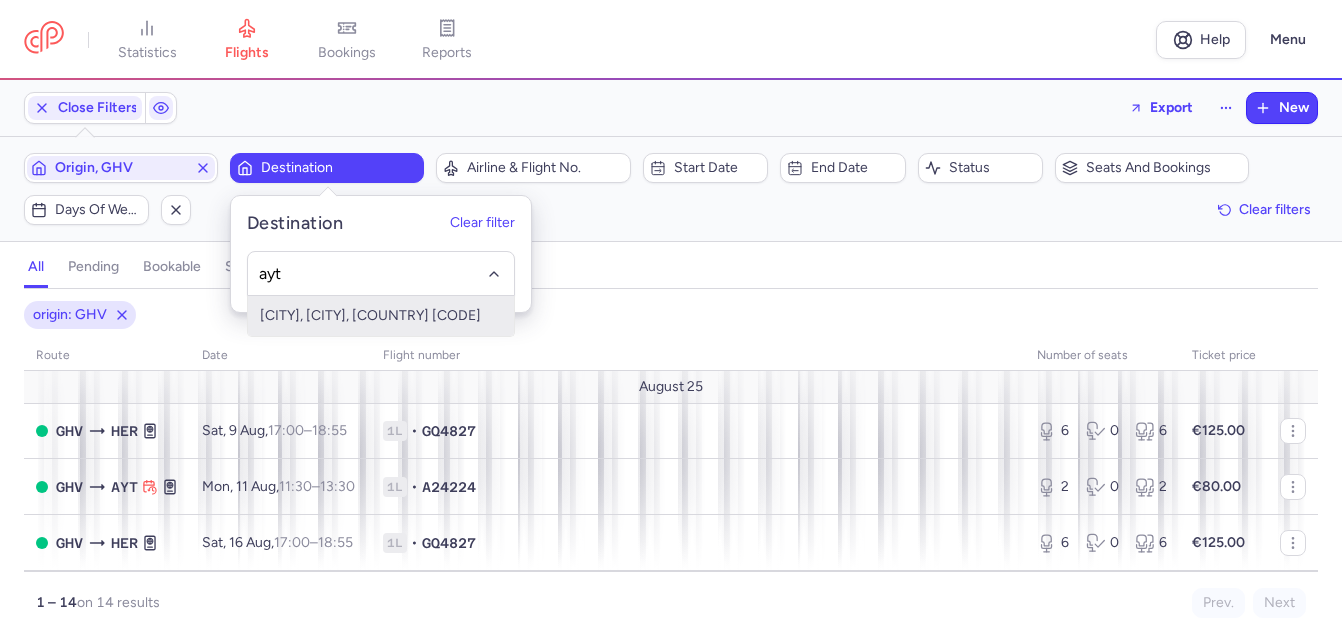 click on "[CITY], [CITY], [COUNTRY] [CODE]" at bounding box center [381, 316] 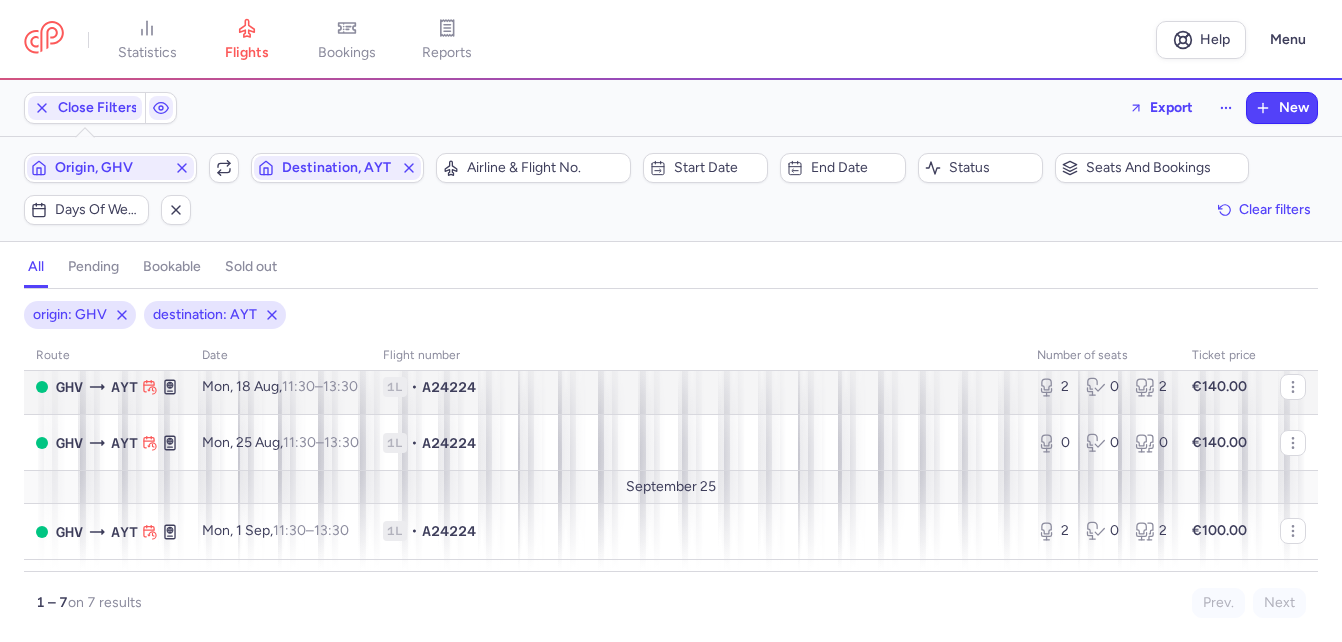 scroll, scrollTop: 200, scrollLeft: 0, axis: vertical 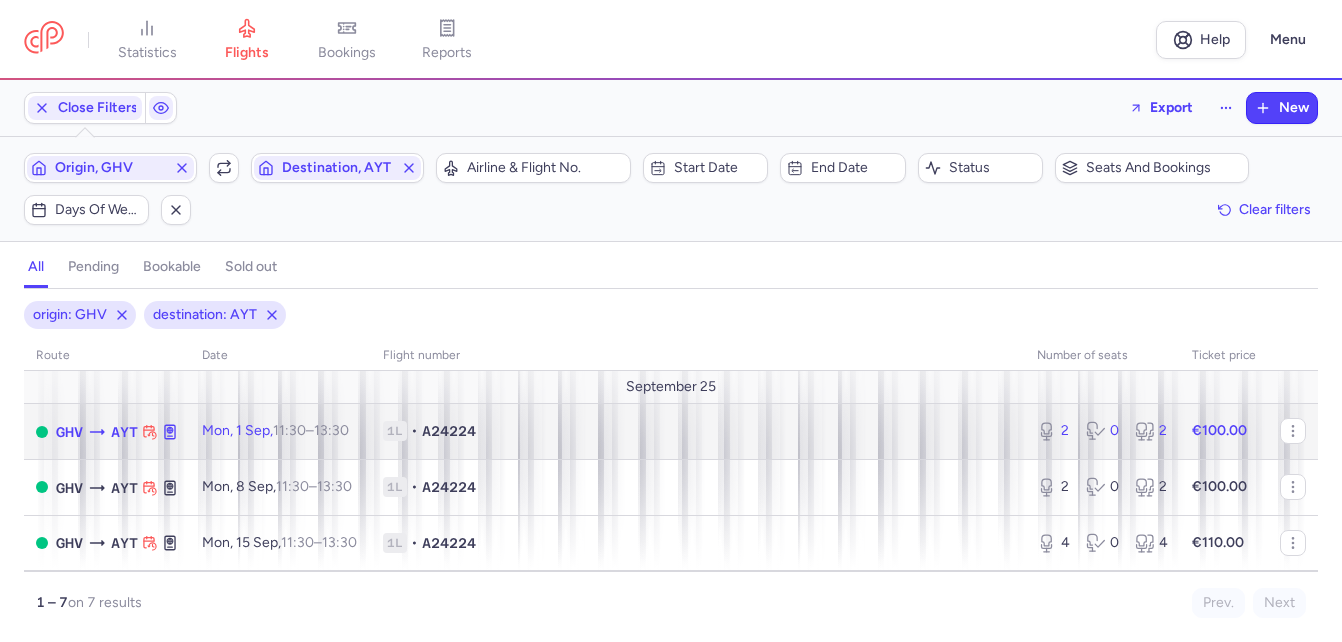 click on "11:30" at bounding box center (289, 430) 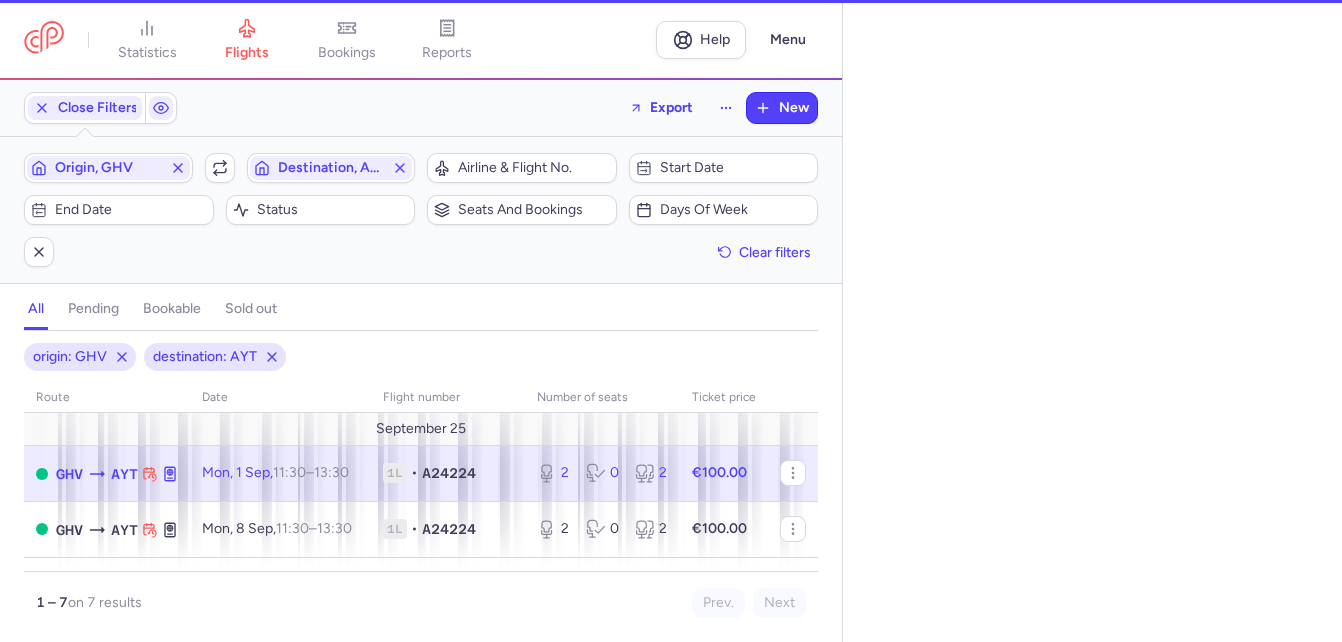 select on "days" 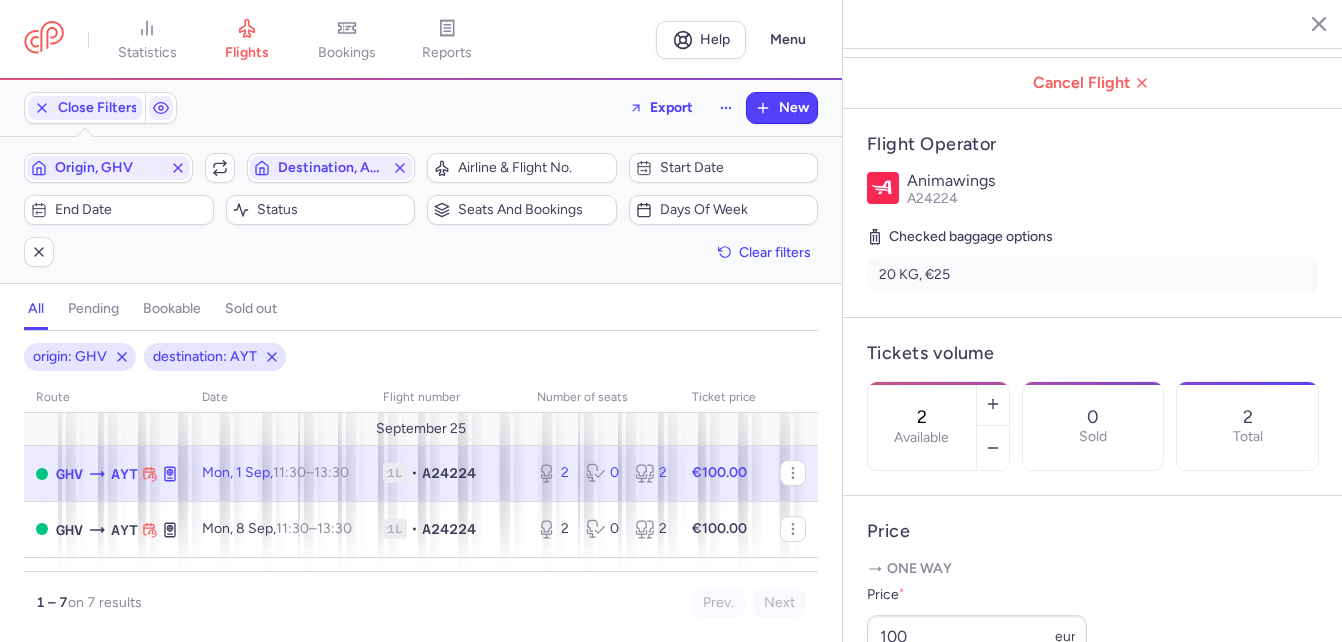 scroll, scrollTop: 500, scrollLeft: 0, axis: vertical 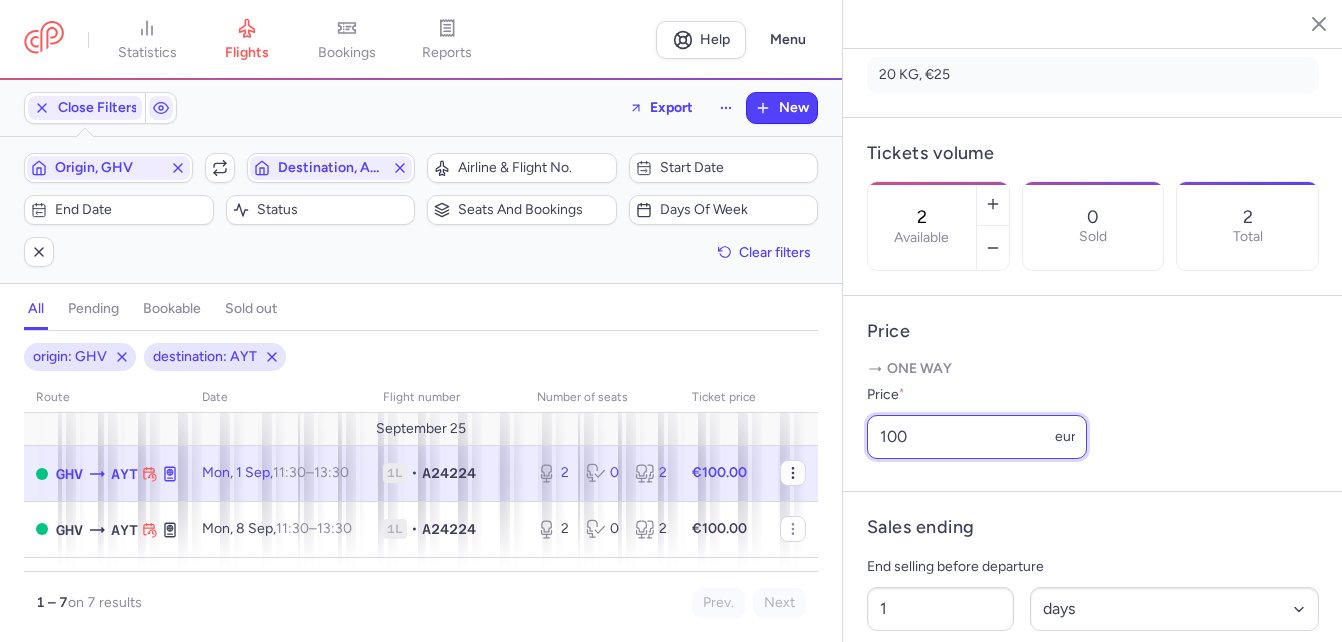 drag, startPoint x: 968, startPoint y: 488, endPoint x: 789, endPoint y: 481, distance: 179.13683 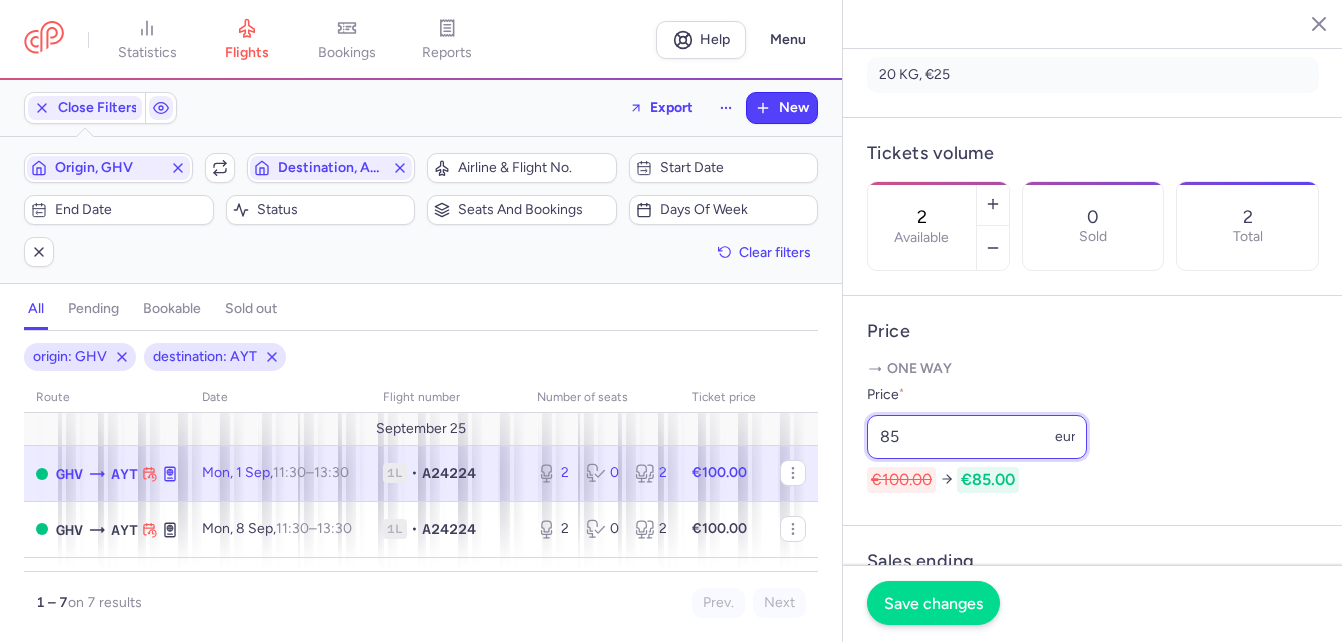 type on "85" 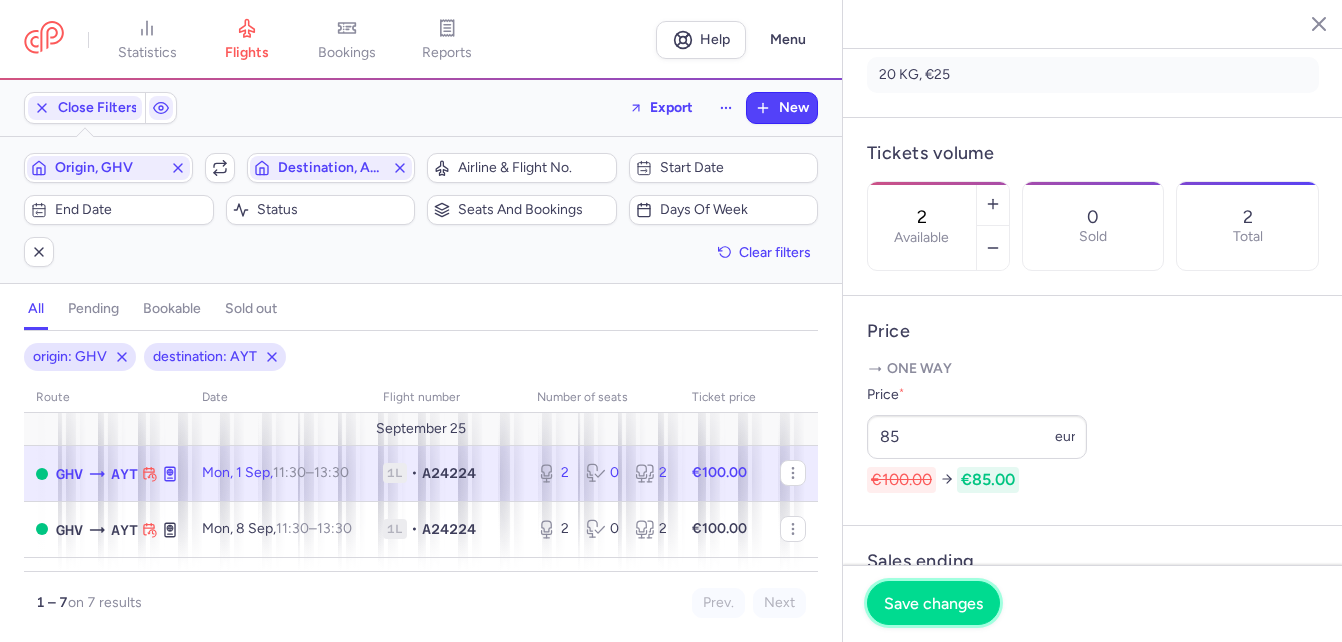 click on "Save changes" at bounding box center (933, 603) 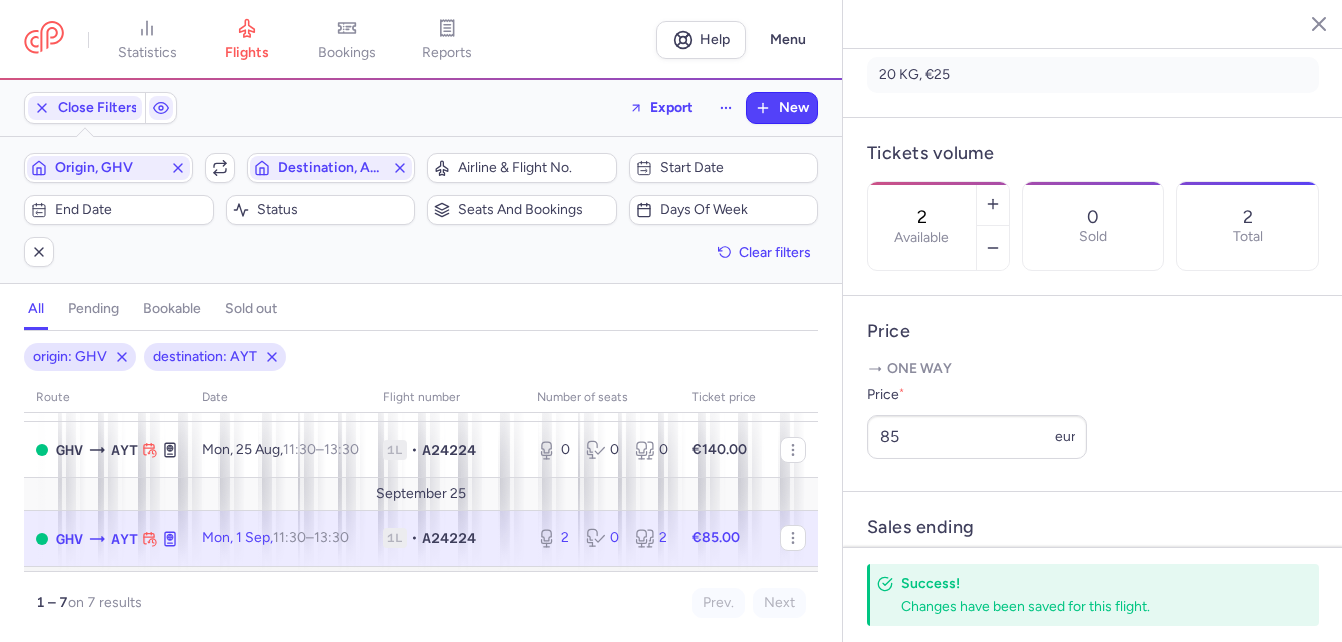 scroll, scrollTop: 100, scrollLeft: 0, axis: vertical 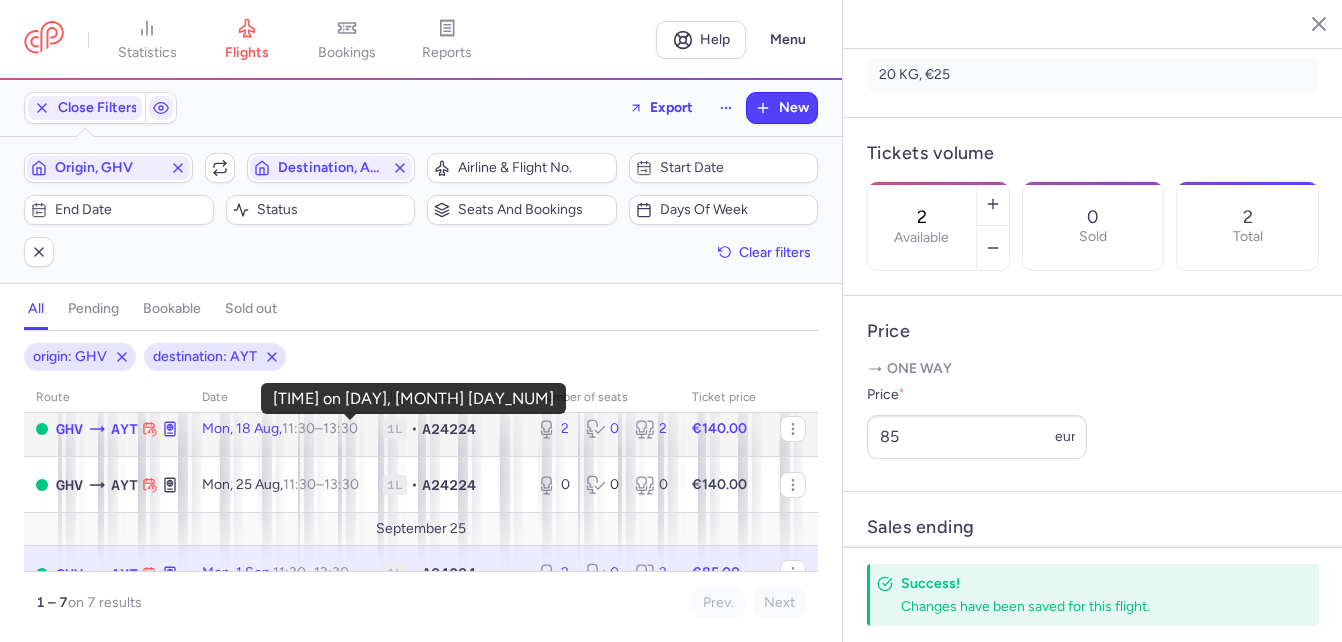 click on "[TIME]  +0" at bounding box center (340, 428) 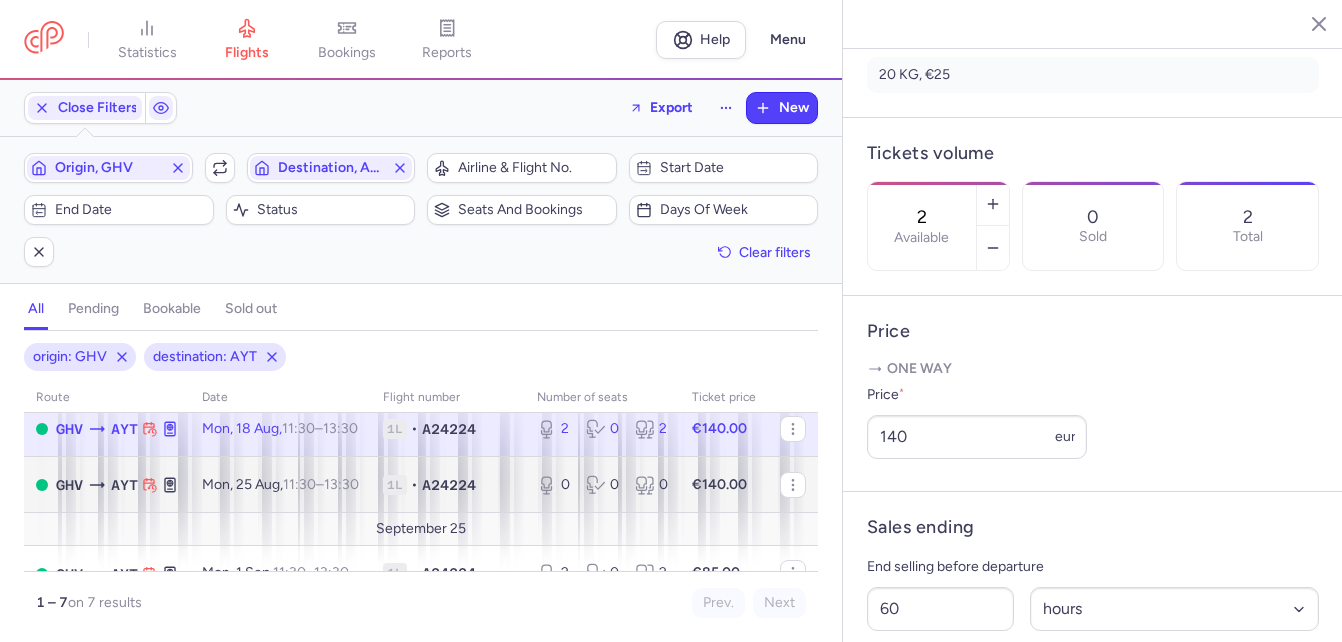 scroll, scrollTop: 0, scrollLeft: 0, axis: both 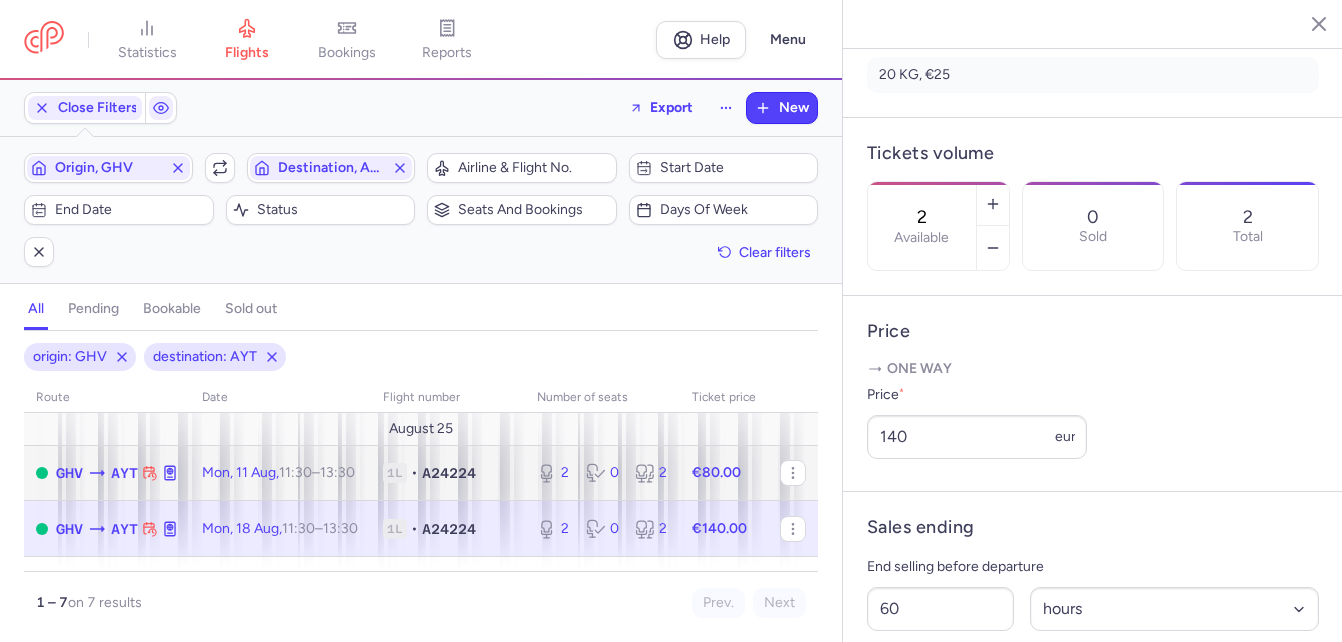 click on "11:30" at bounding box center (295, 472) 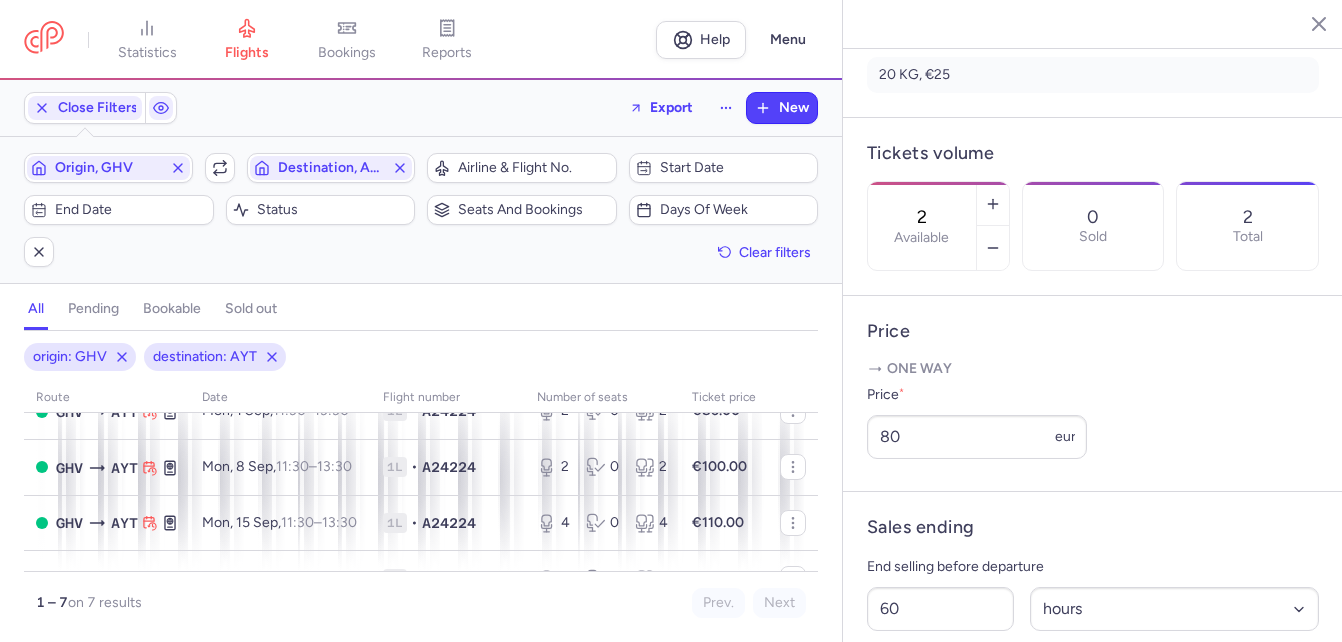scroll, scrollTop: 297, scrollLeft: 0, axis: vertical 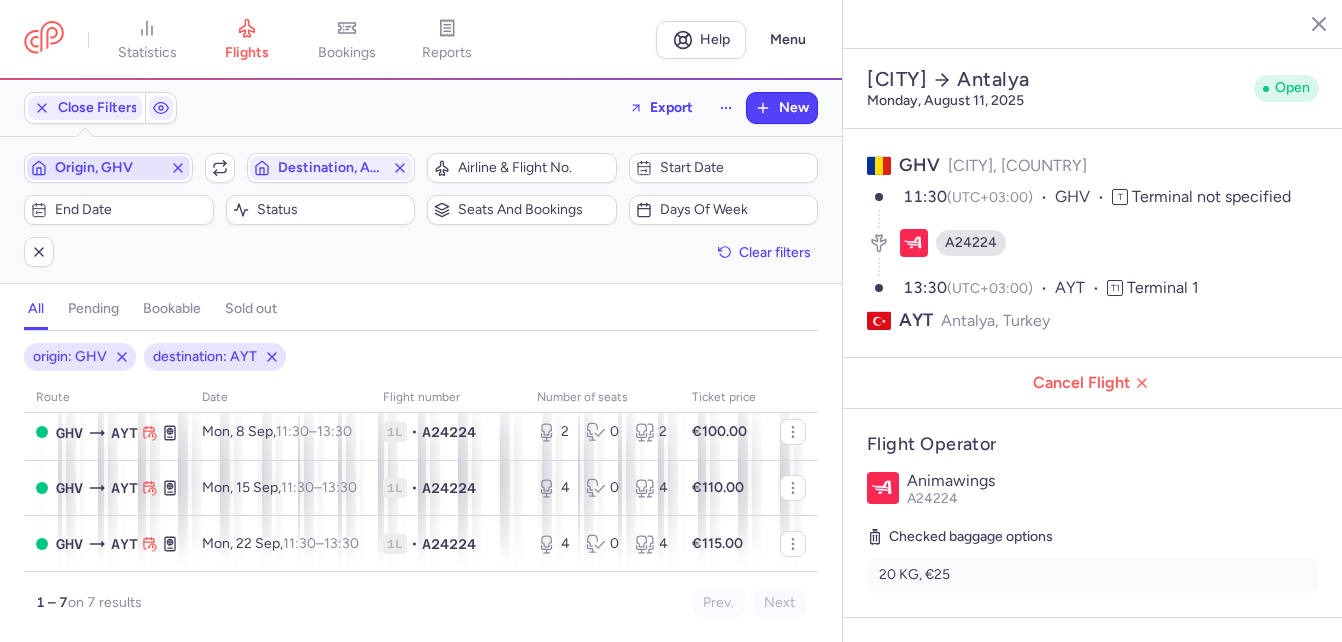 click 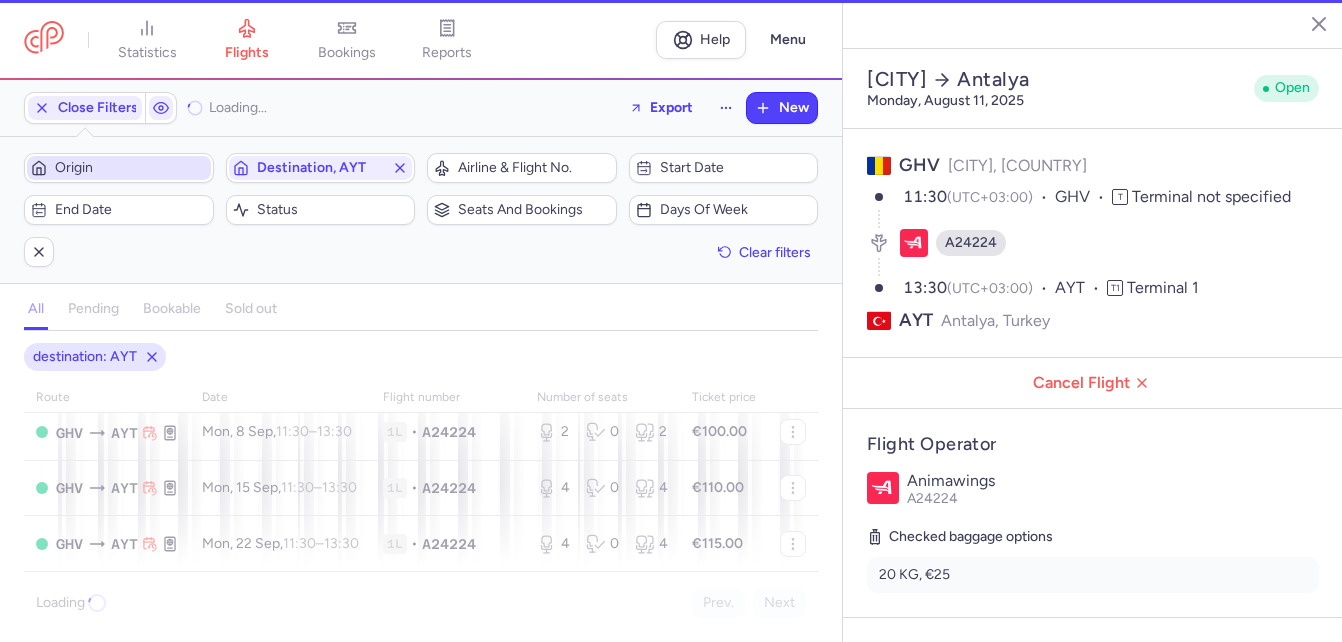 click on "Origin" at bounding box center [131, 168] 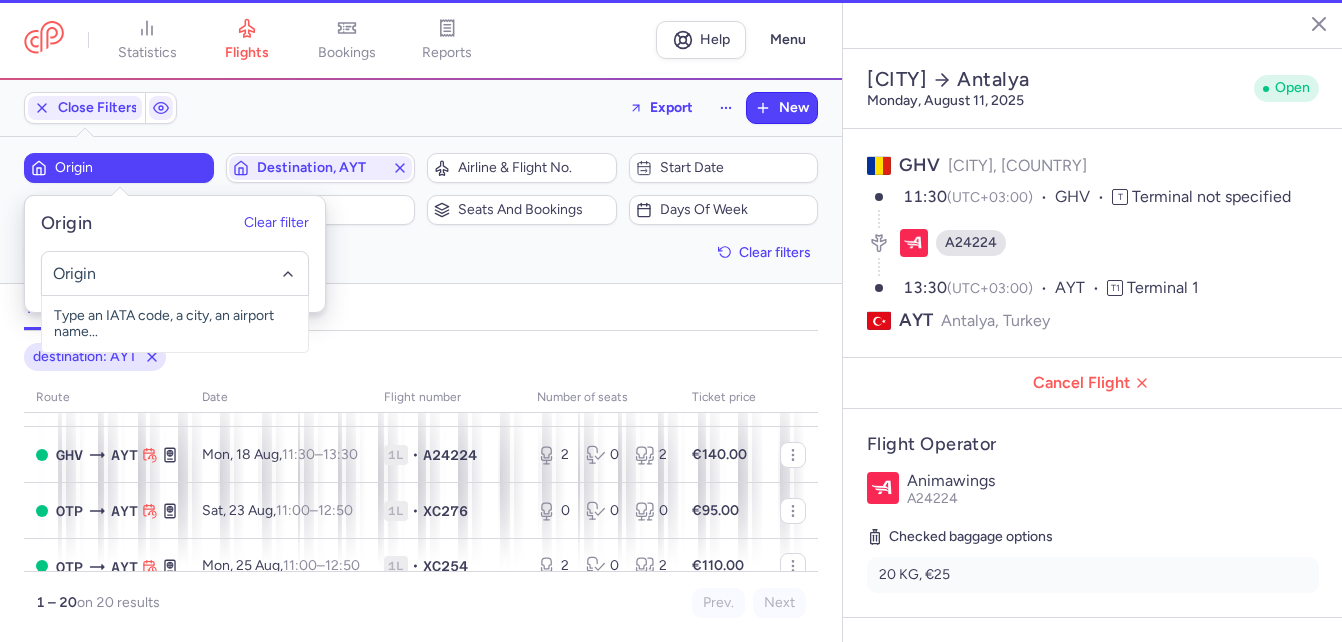 scroll, scrollTop: 320, scrollLeft: 0, axis: vertical 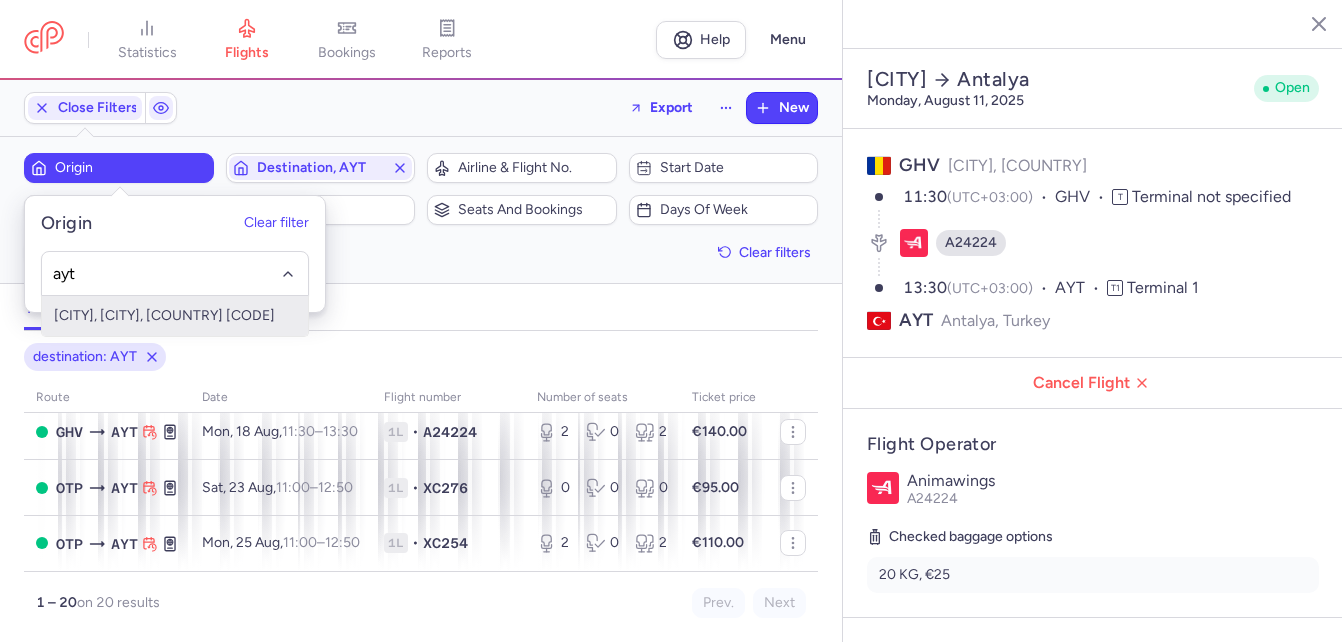 click on "[CITY], [CITY], [COUNTRY] [CODE]" at bounding box center (175, 316) 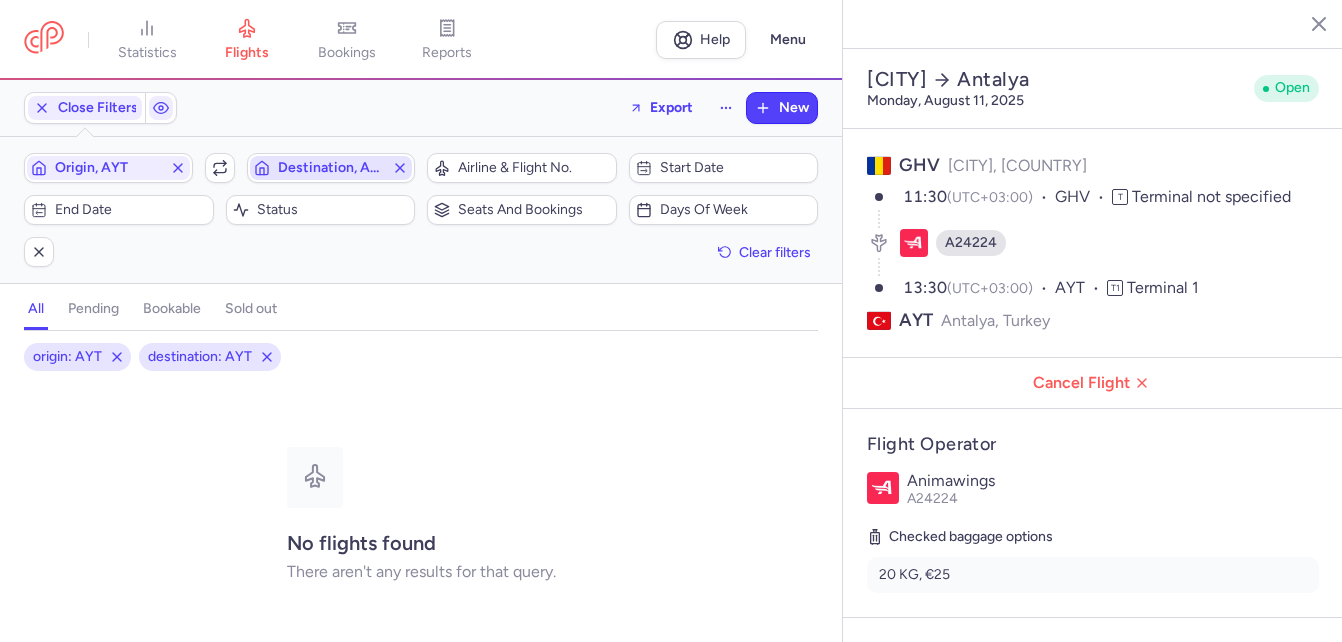 click 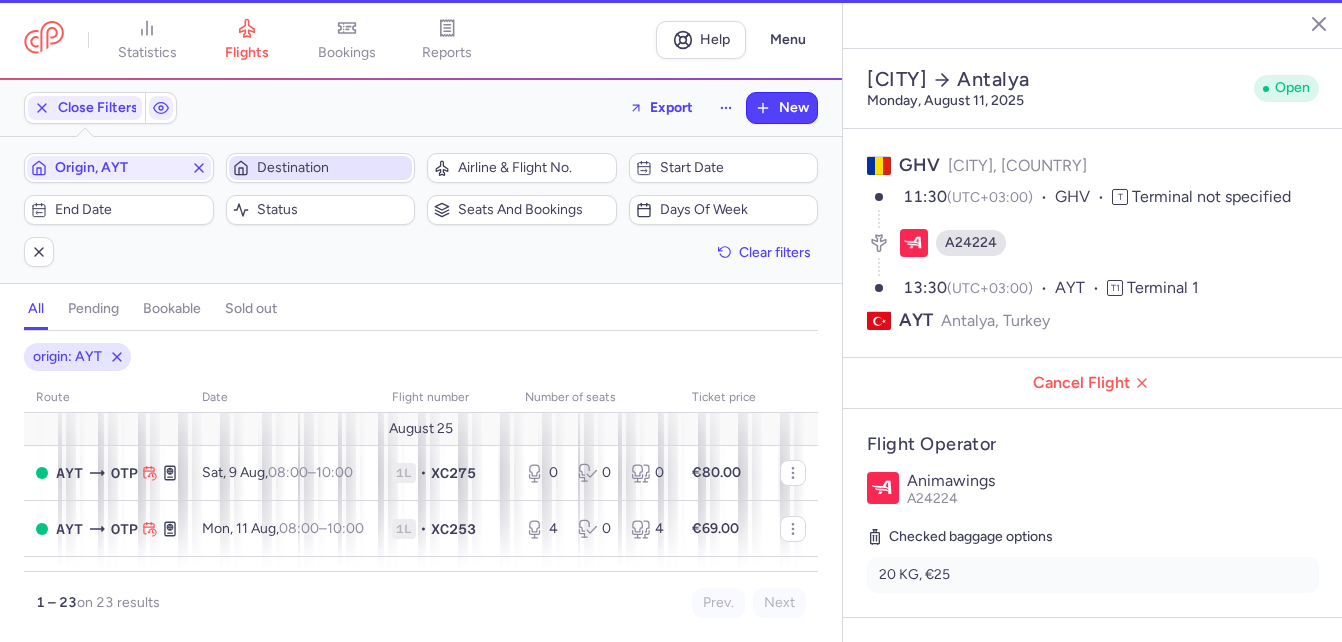 click on "Destination" at bounding box center (333, 168) 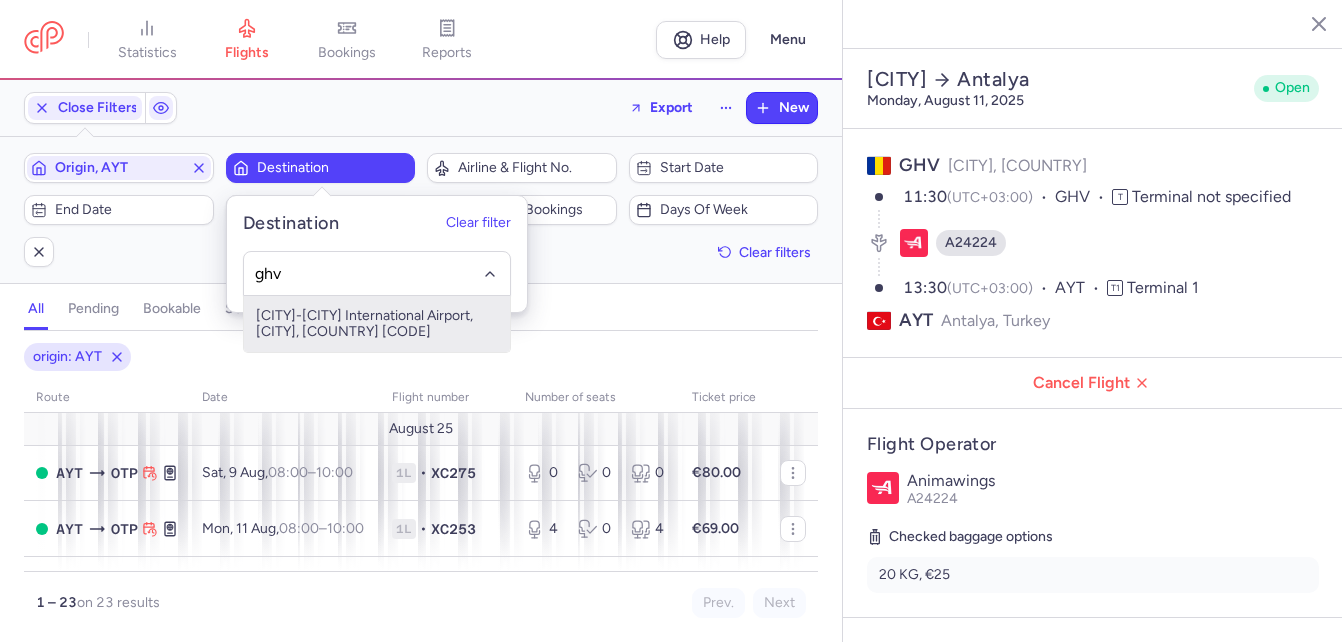 click on "[CITY]-[CITY] International Airport, [CITY], [COUNTRY] [CODE]" at bounding box center [377, 324] 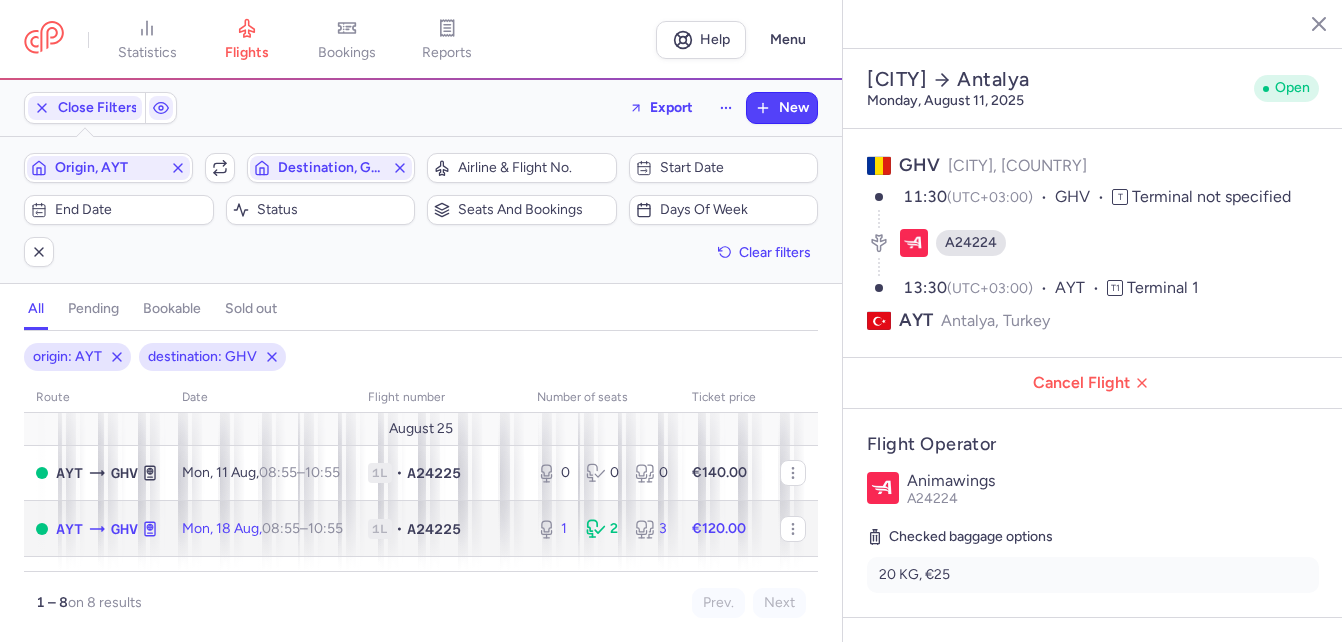 click on "[TIME]  –  [TIME]  +0" at bounding box center (302, 528) 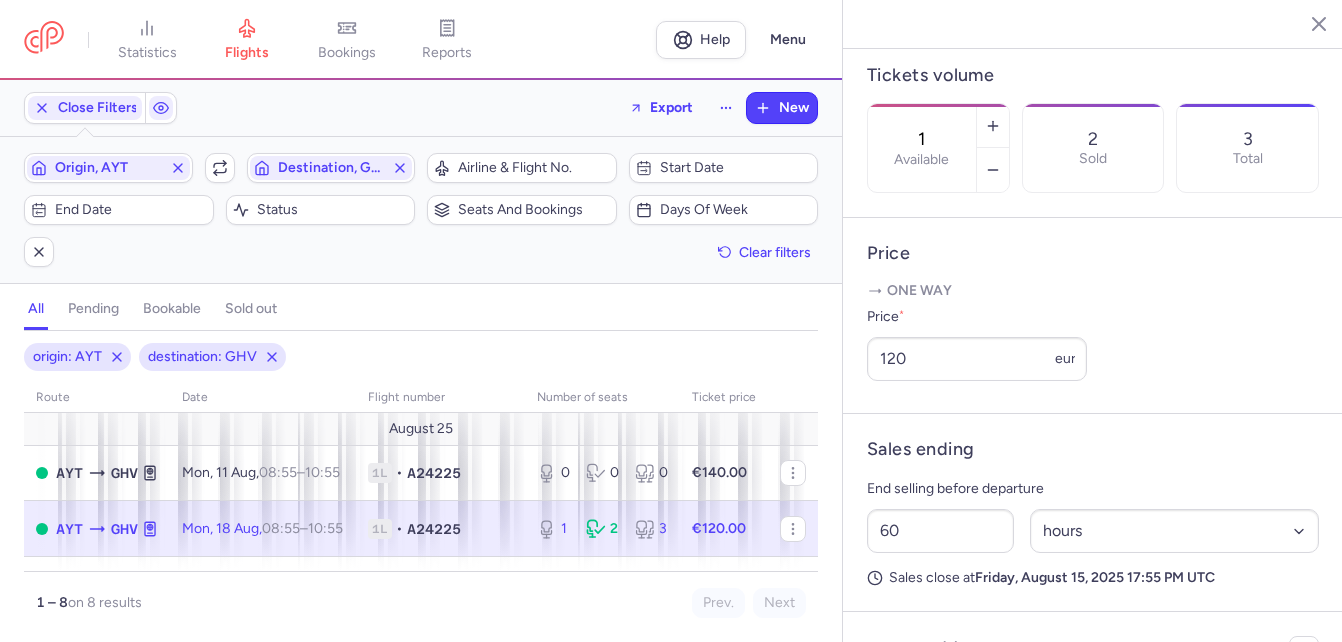 scroll, scrollTop: 600, scrollLeft: 0, axis: vertical 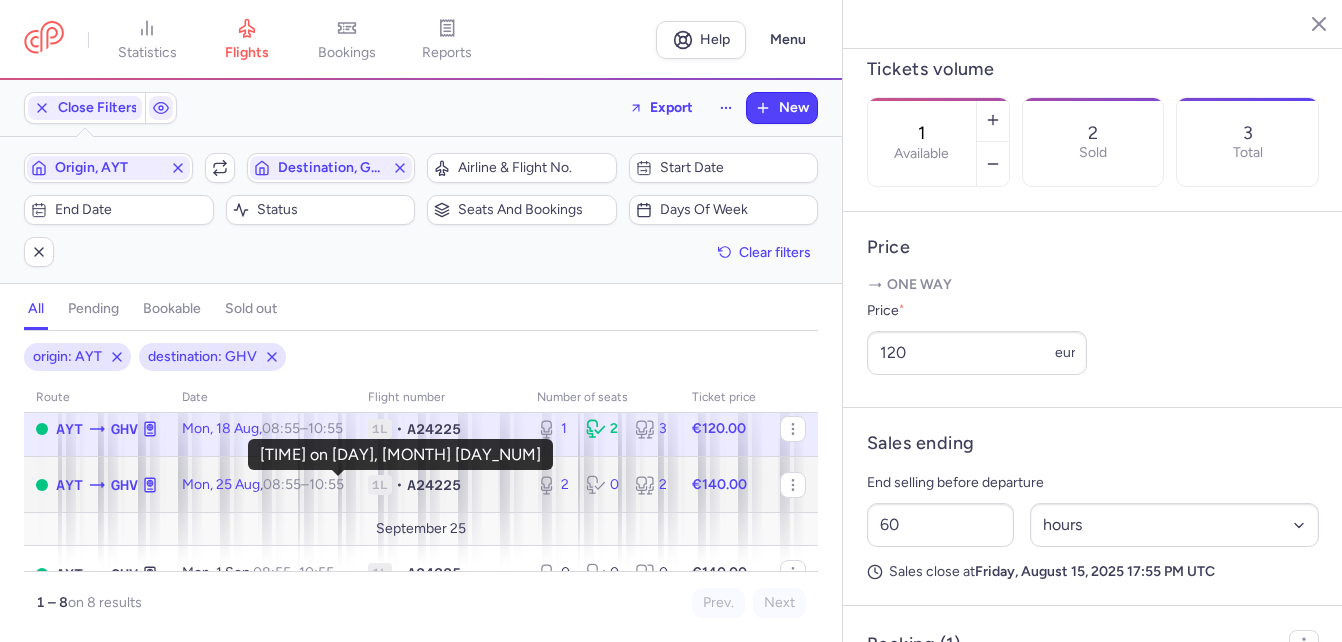 click on "[TIME]  +0" at bounding box center (326, 484) 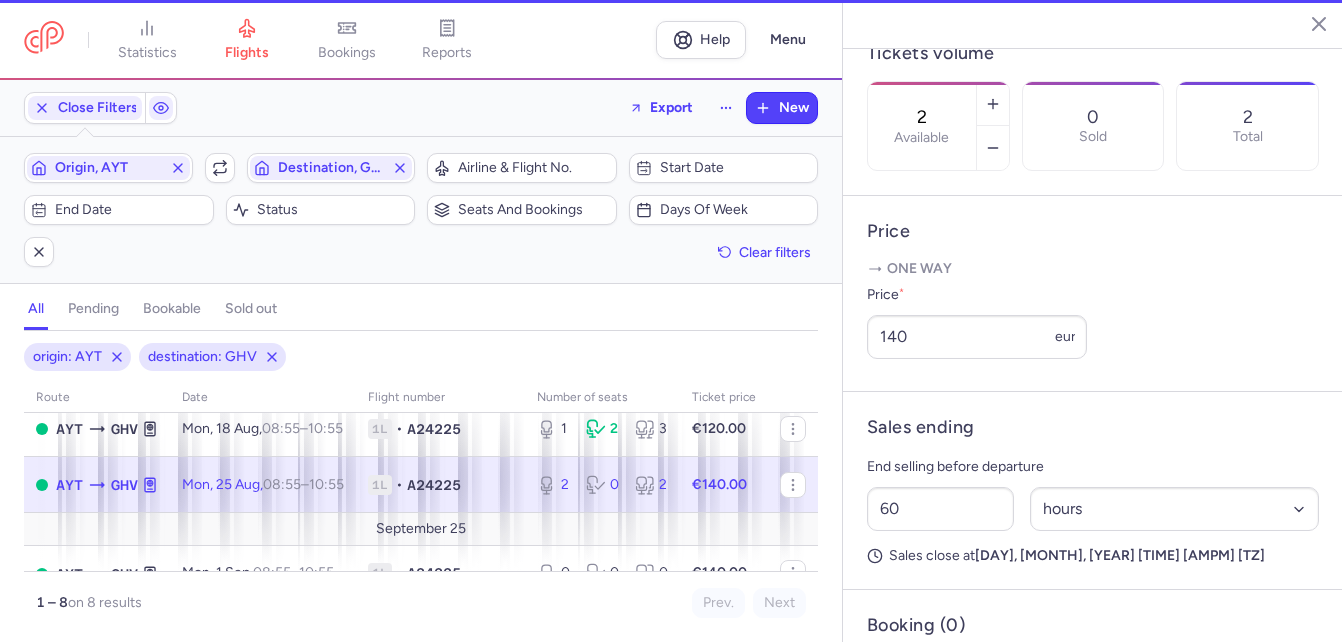 scroll, scrollTop: 584, scrollLeft: 0, axis: vertical 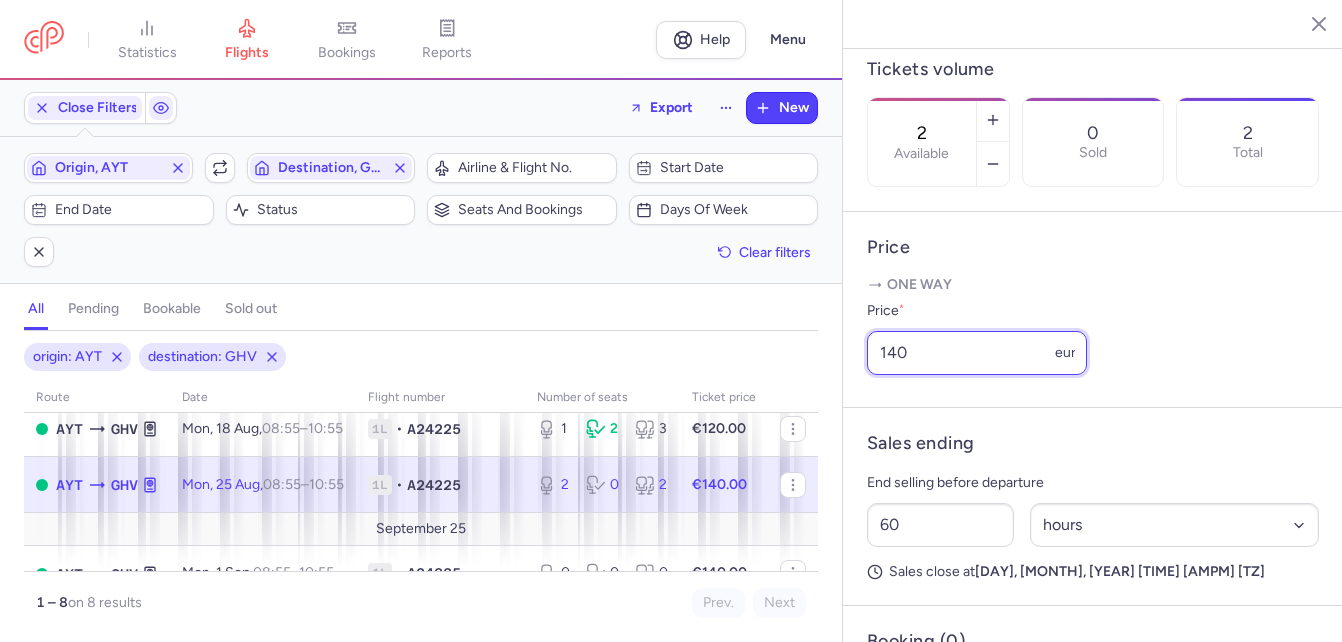 drag, startPoint x: 924, startPoint y: 410, endPoint x: 817, endPoint y: 405, distance: 107.11676 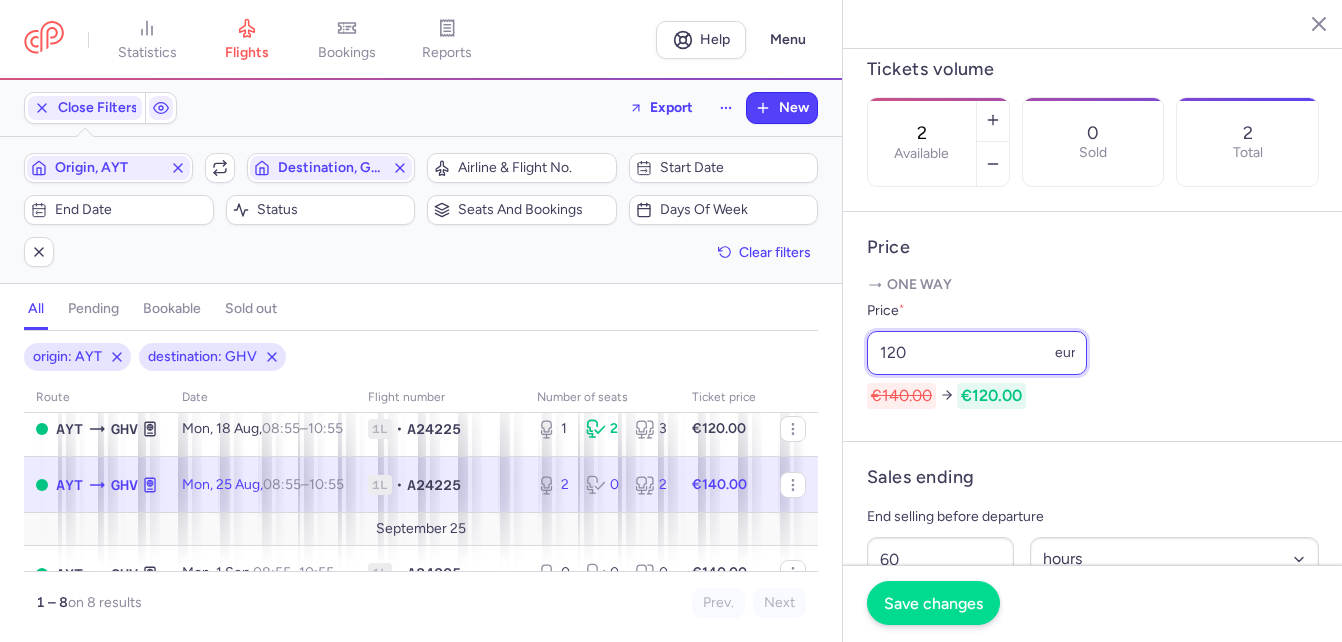 type on "120" 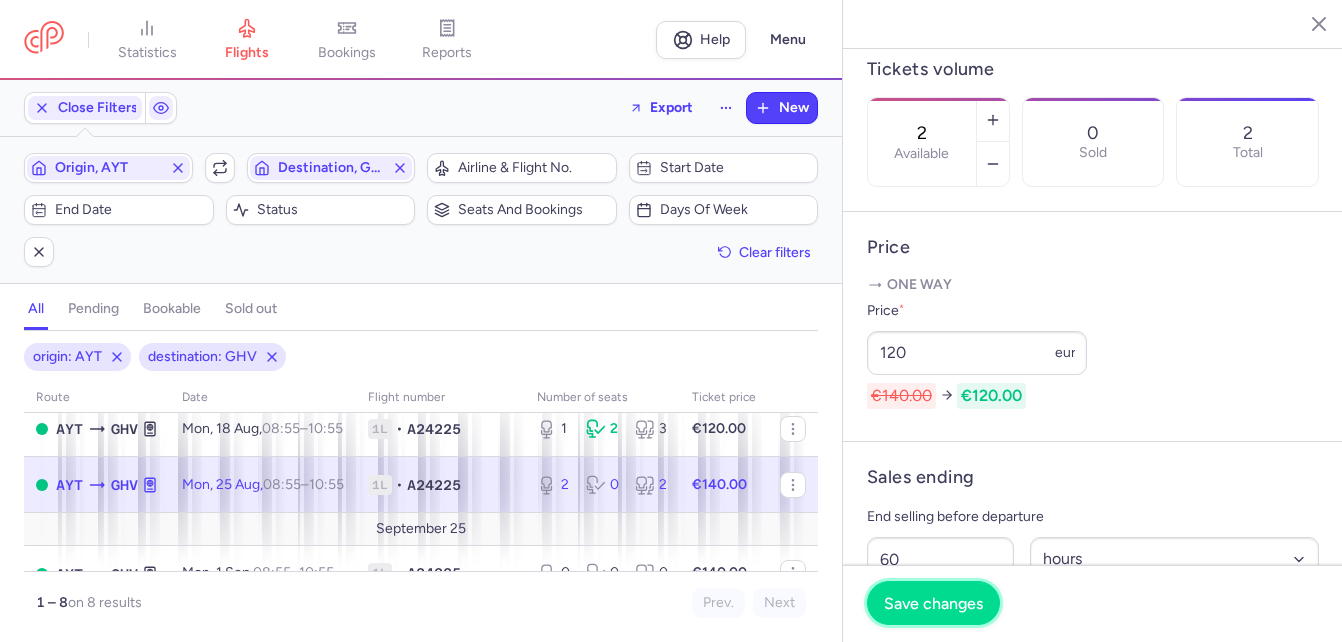 click on "Save changes" at bounding box center (933, 603) 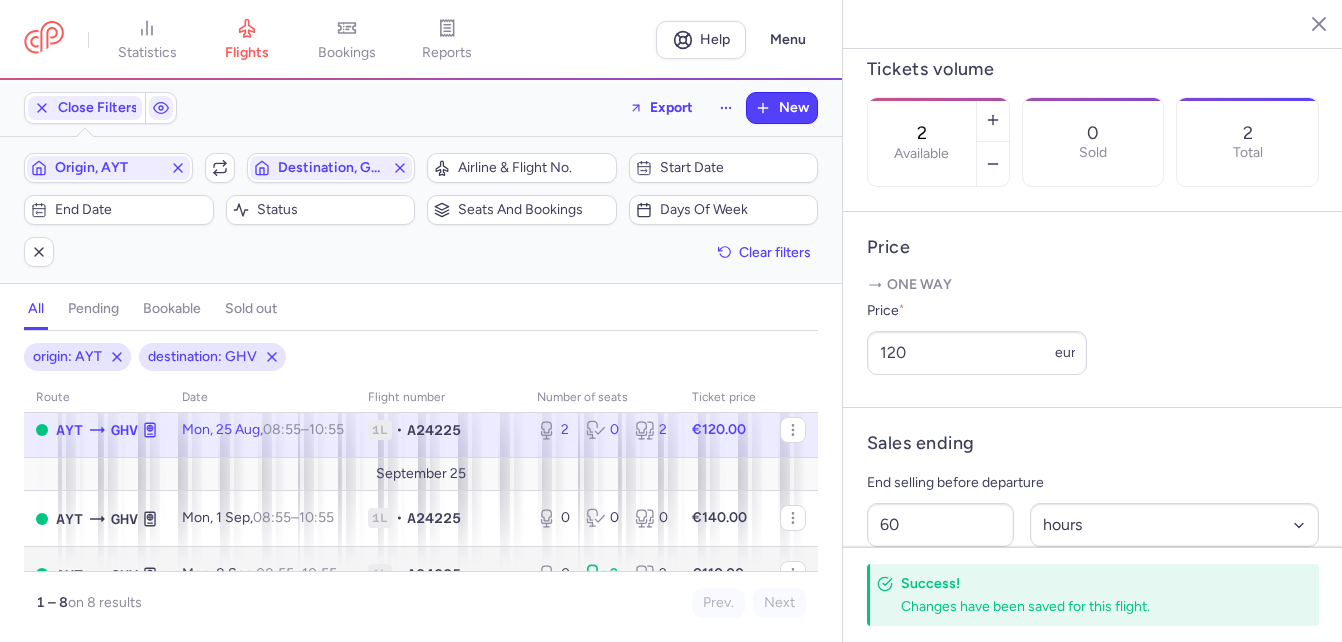 scroll, scrollTop: 200, scrollLeft: 0, axis: vertical 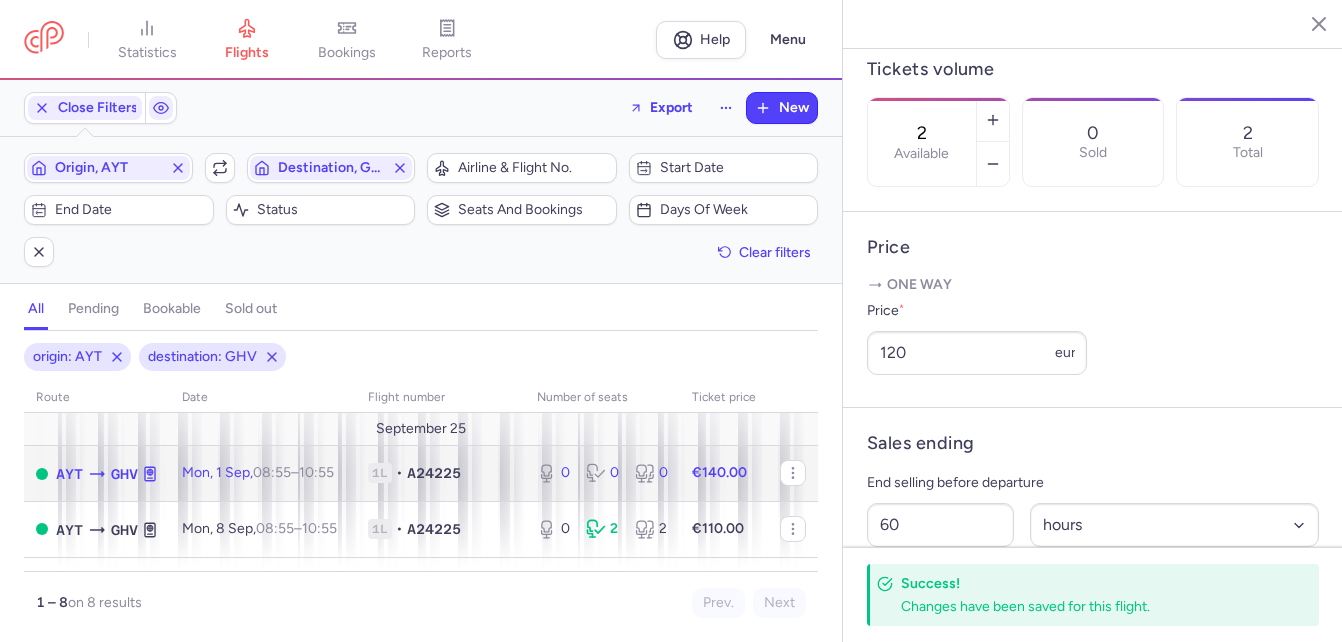 click on "1L • A24225" 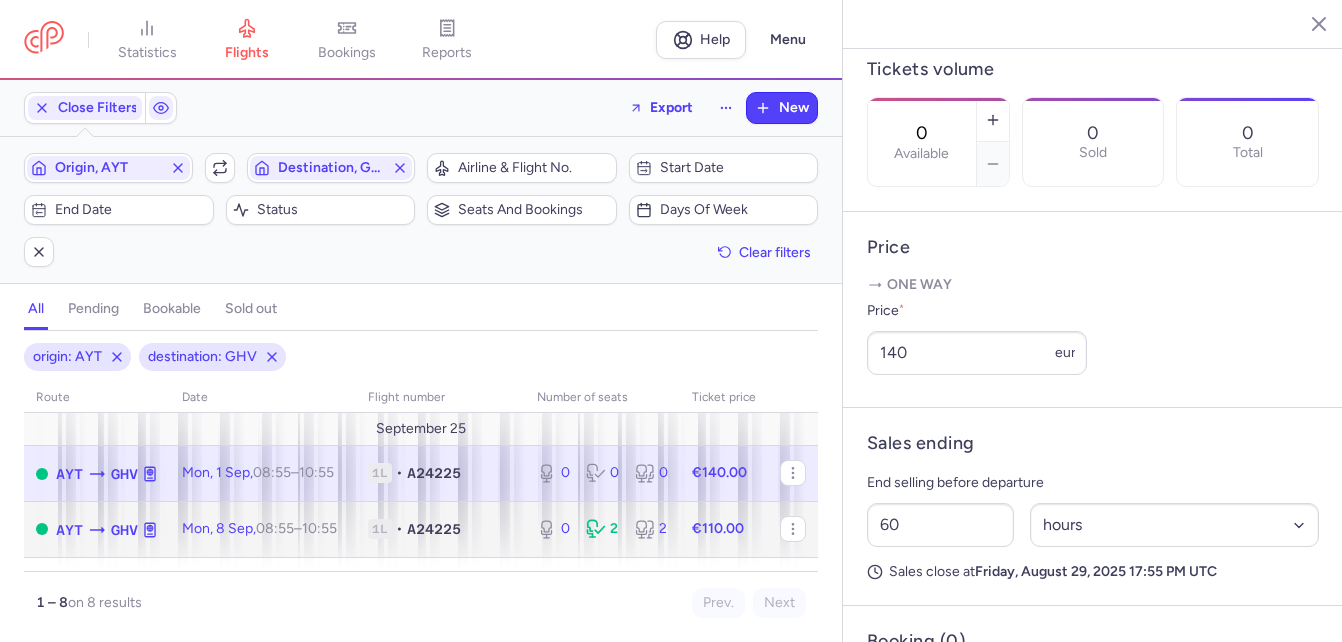 click on "[TIME]  –  [TIME]  +0" at bounding box center [296, 528] 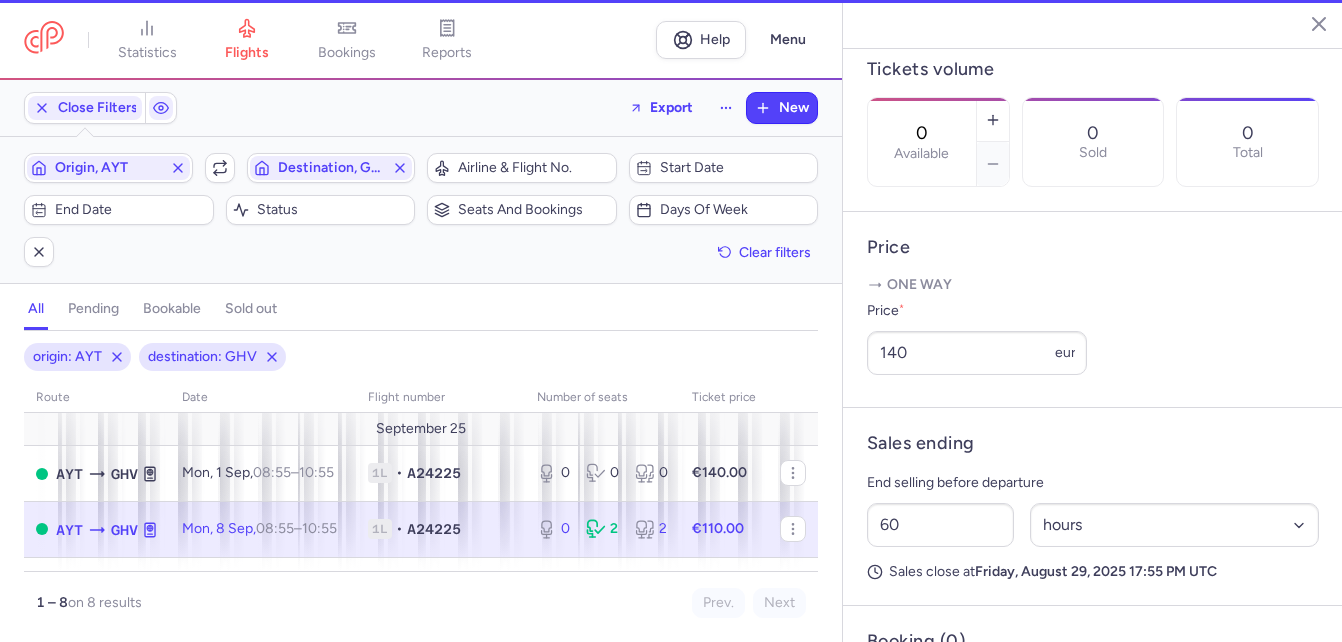 scroll, scrollTop: 600, scrollLeft: 0, axis: vertical 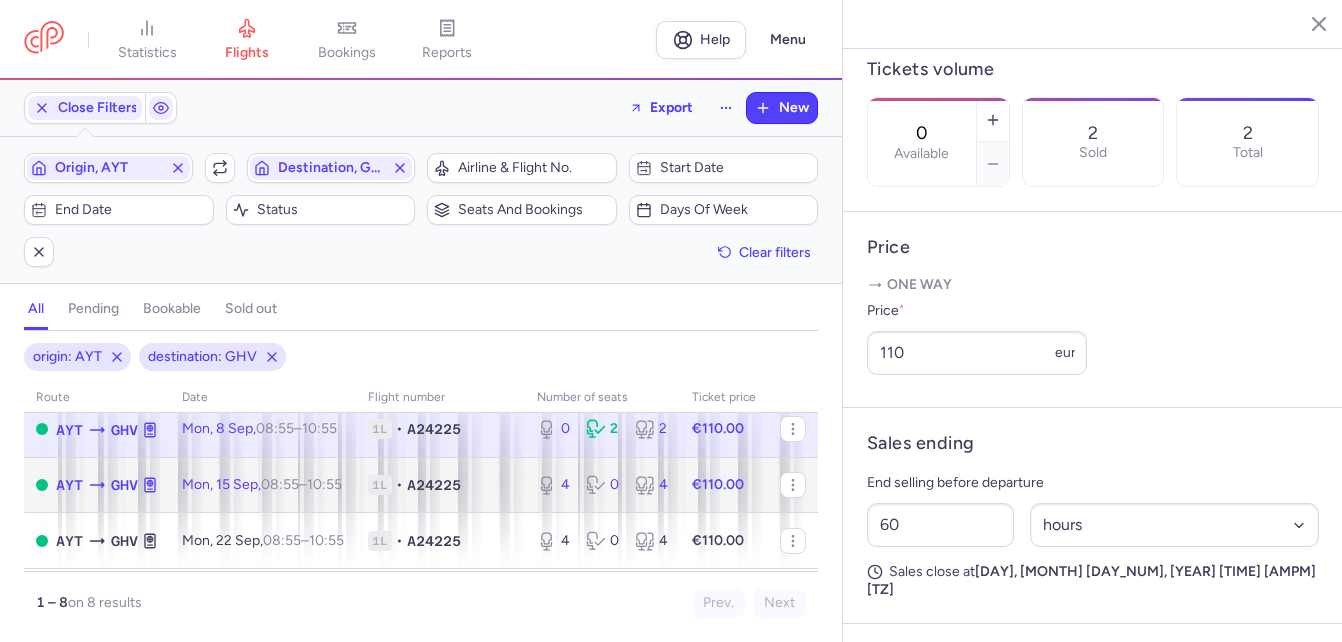 click on "[TIME]  +0" at bounding box center (324, 484) 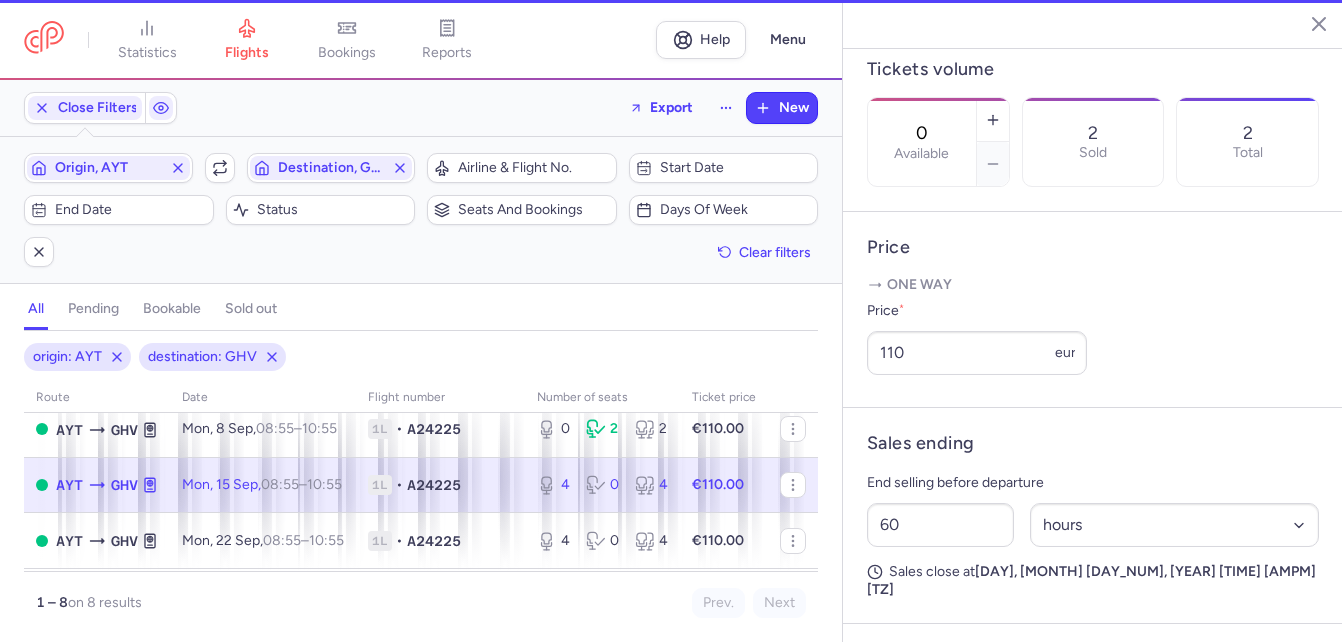 type on "4" 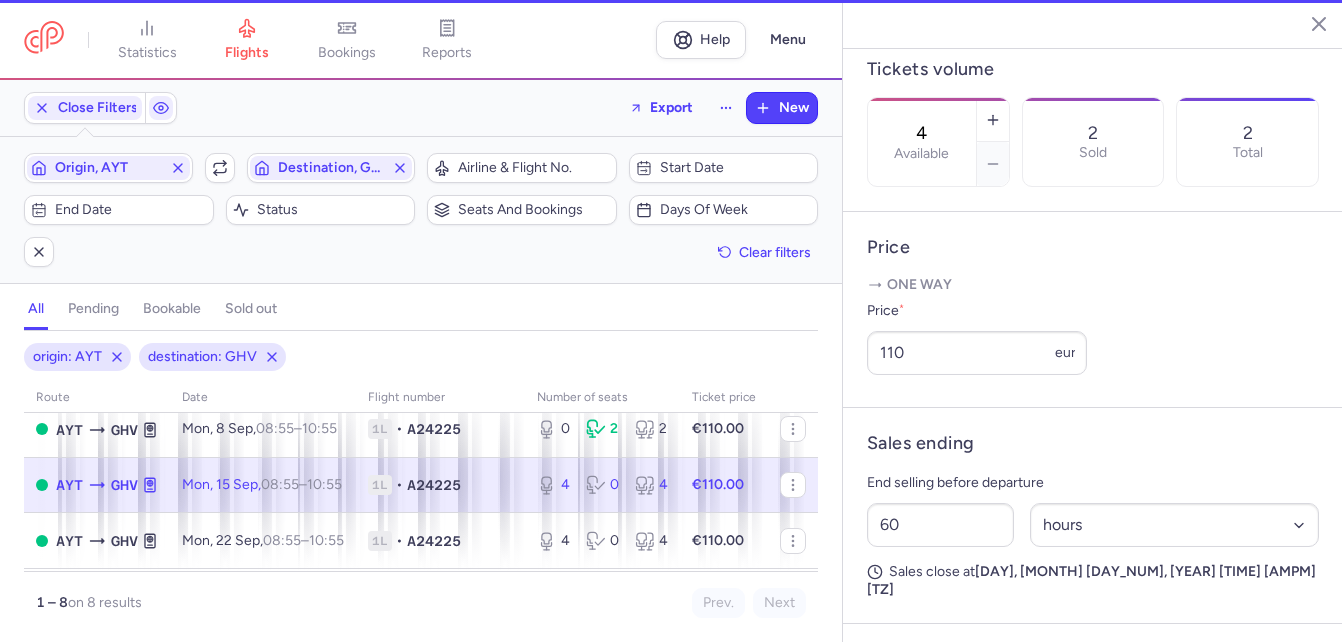 scroll, scrollTop: 584, scrollLeft: 0, axis: vertical 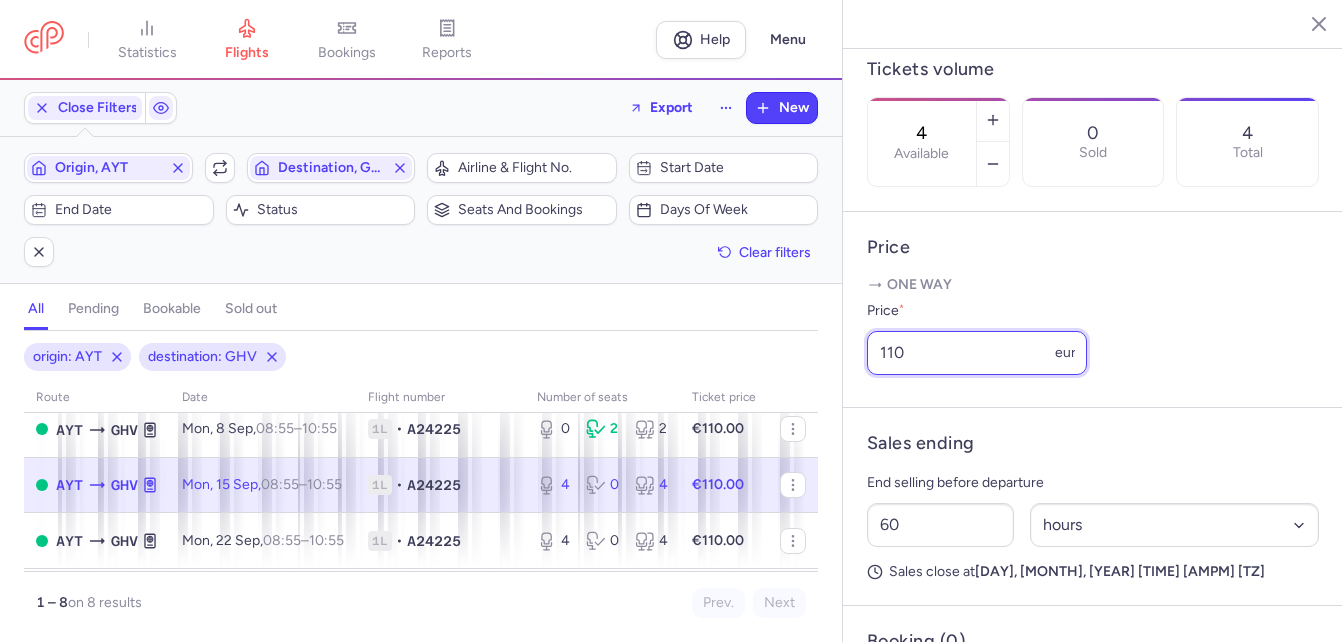 drag, startPoint x: 929, startPoint y: 417, endPoint x: 839, endPoint y: 413, distance: 90.088844 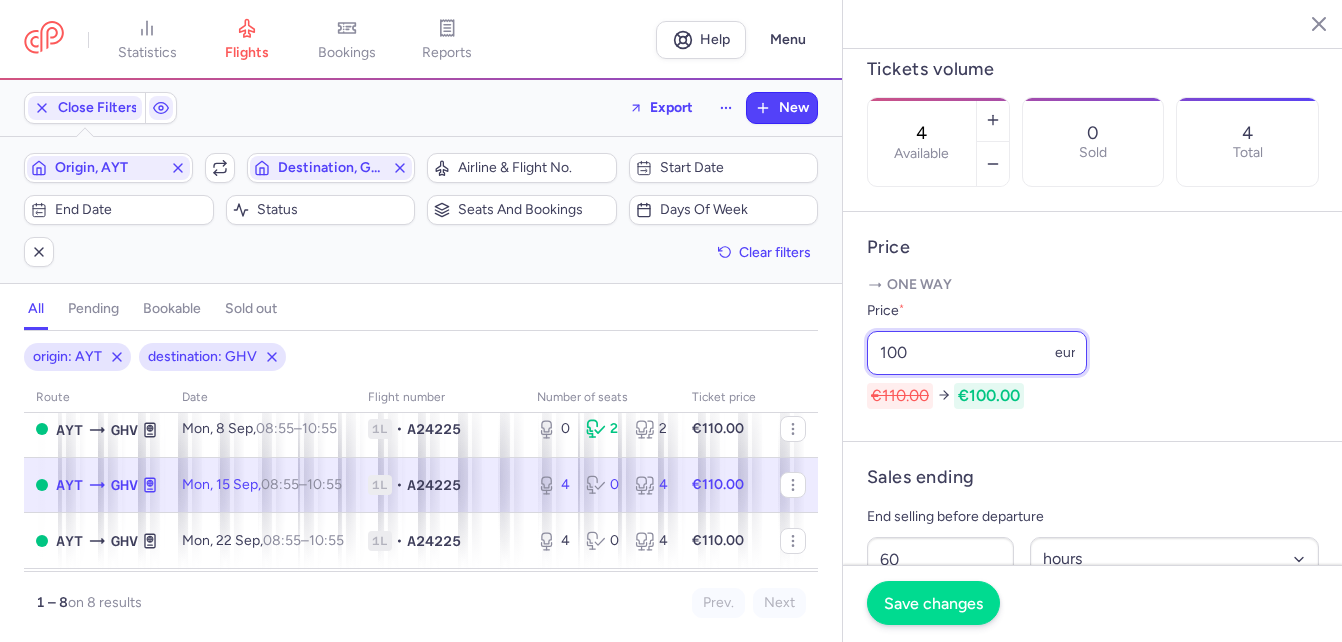 type on "100" 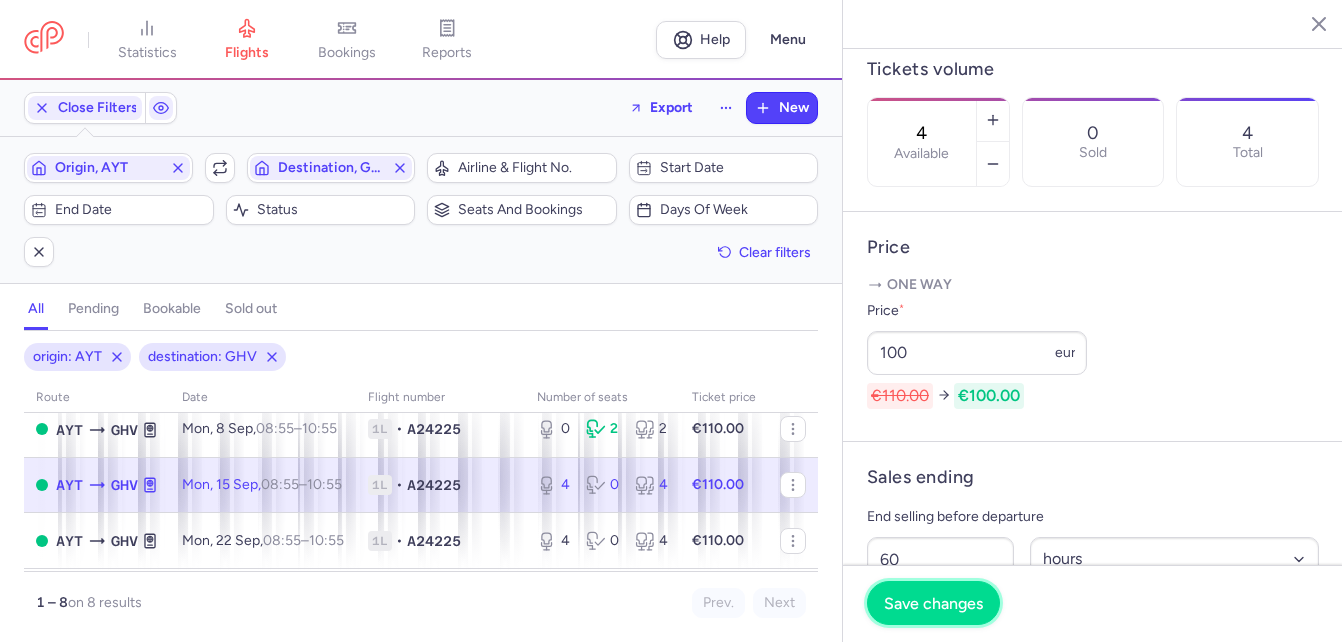 click on "Save changes" at bounding box center [933, 603] 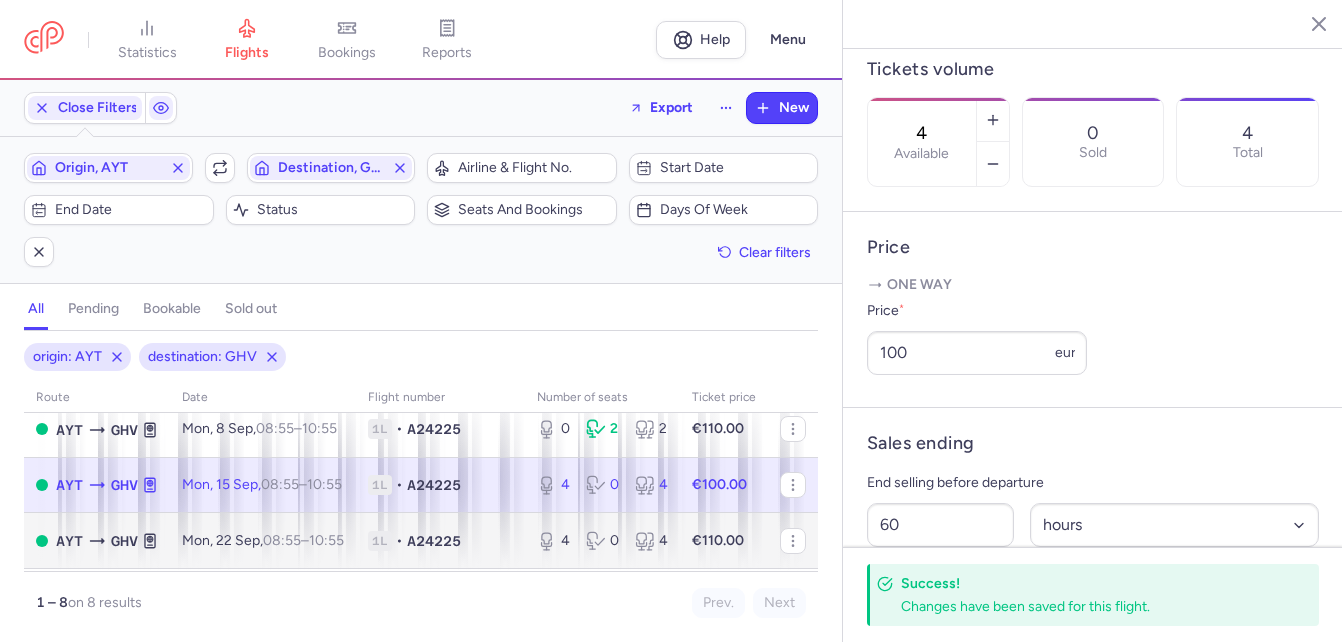 click on "statistics flights bookings reports  Help  Menu Close Filters  Export  New Filters (2) – 8 results  Origin, AYT  Include return  Destination, GHV  Airline & Flight No.  Start date  End date  Status  Seats and bookings  Days of week  Clear filters  all pending bookable sold out 2 origin: AYT destination: GHV route date Flight number number of seats Ticket price August 25  AYT  GHV [DAY], [MONTH],  [TIME]  –  [TIME]  +0 1L • A24225 0 0 0 €140.00  AYT  GHV [DAY], [MONTH],  [TIME]  –  [TIME]  +0 1L • A24225 1 2 3 €120.00  AYT  GHV [DAY], [MONTH],  [TIME]  –  [TIME]  +0 1L • A24225 2 0 2 €120.00 September 25  AYT  GHV [DAY], [MONTH],  [TIME]  –  [TIME]  +0 1L • A24225 0 0 0 €140.00  AYT  GHV [DAY], [MONTH],  [TIME]  –  [TIME]  +0 1L • A24225 0 2 2 €110.00  AYT  GHV [DAY], [MONTH],  [TIME]  –  [TIME]  +0 1L • A24225 4 0 4 €110.00  AYT  GHV [DAY], [MONTH],  [TIME]  –  [TIME]  +0 1L • A24225 4 0 4 €110.00  AYT  GHV [DAY], [MONTH],  [TIME]  –  [TIME]  +0 1L • A24225 4 0 4 €110.00 1 – 8  on 8 results Prev. T1" at bounding box center (671, 0) 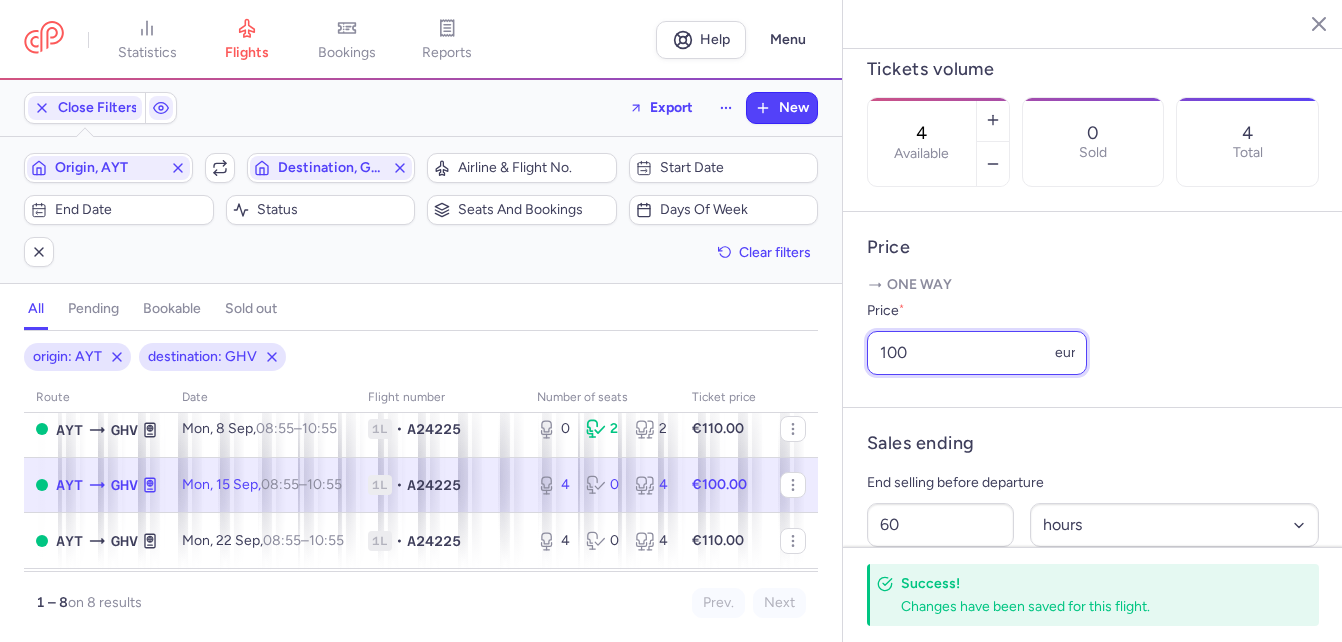 drag, startPoint x: 924, startPoint y: 409, endPoint x: 822, endPoint y: 412, distance: 102.044106 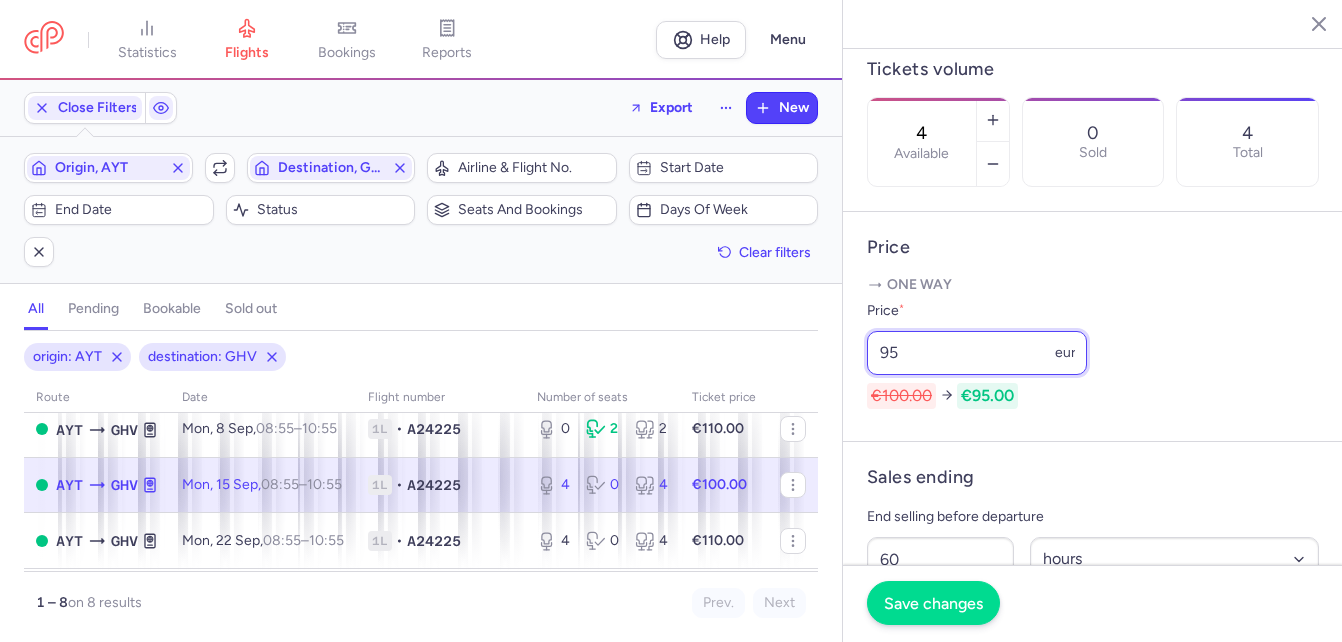 type on "95" 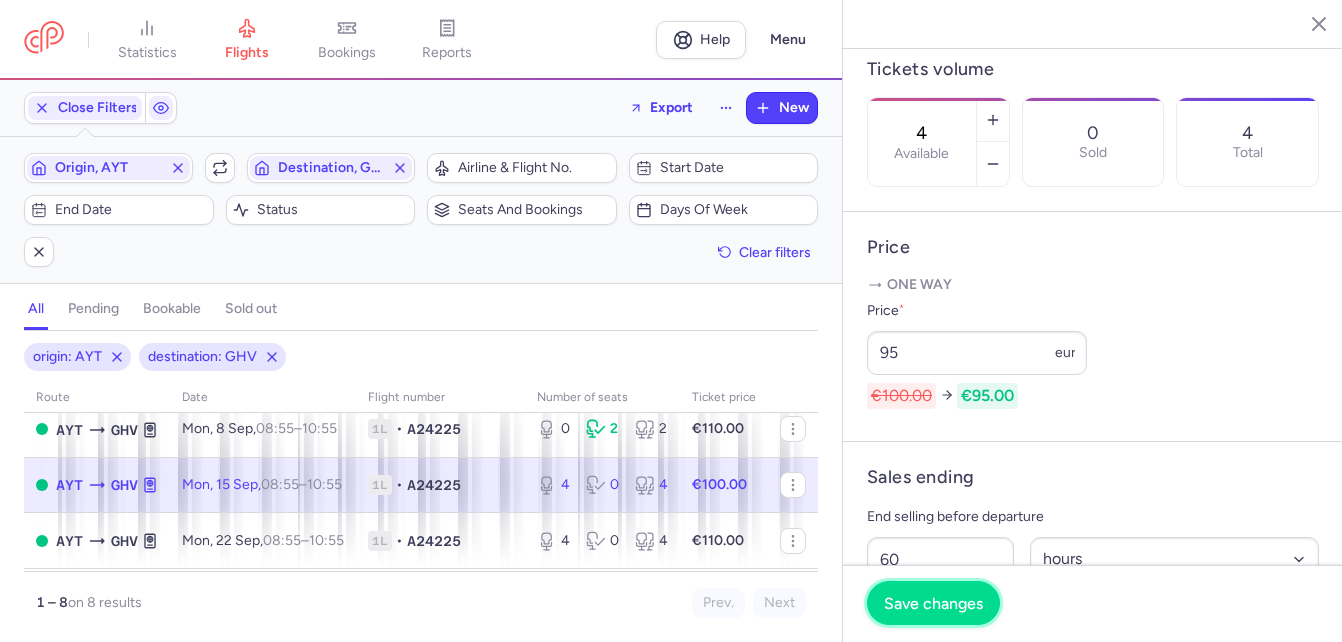 click on "Save changes" at bounding box center (933, 603) 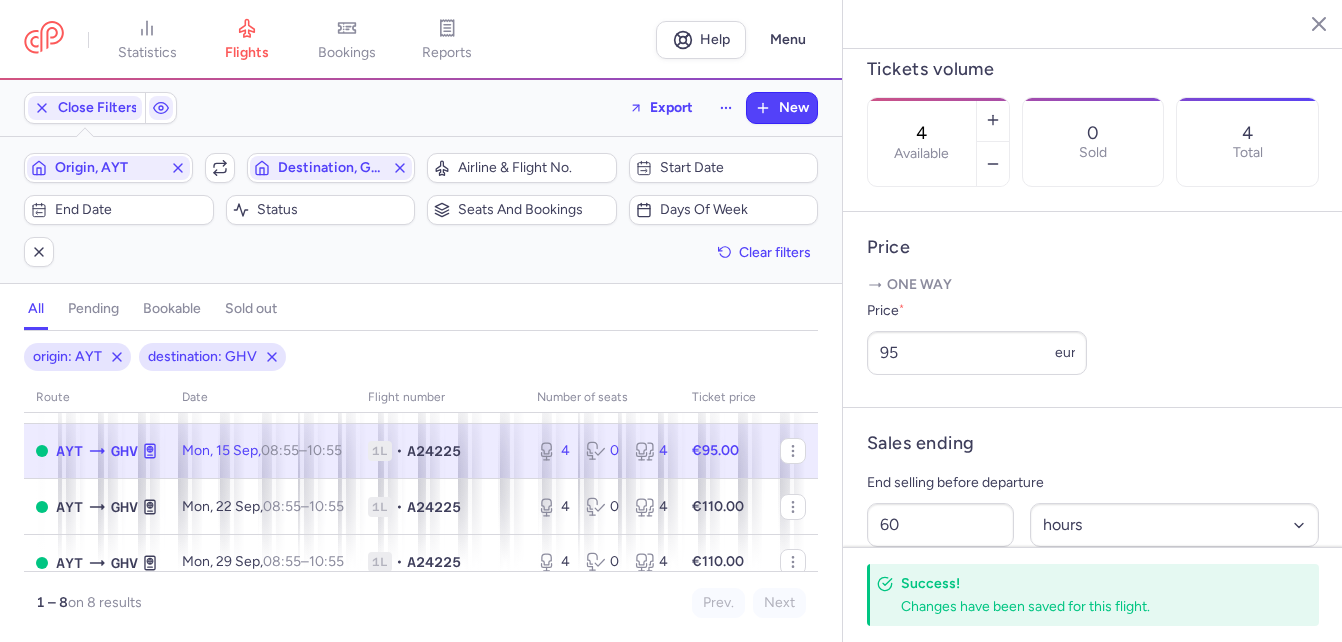 scroll, scrollTop: 353, scrollLeft: 0, axis: vertical 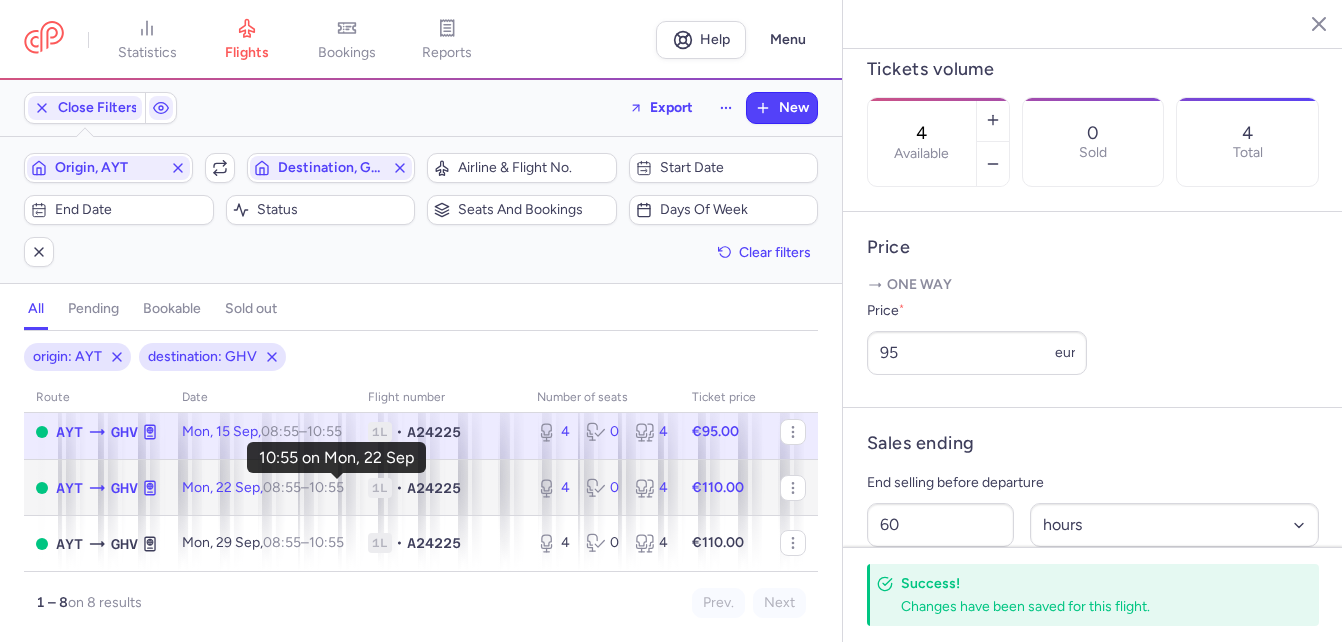 click on "[TIME]  +0" at bounding box center [326, 487] 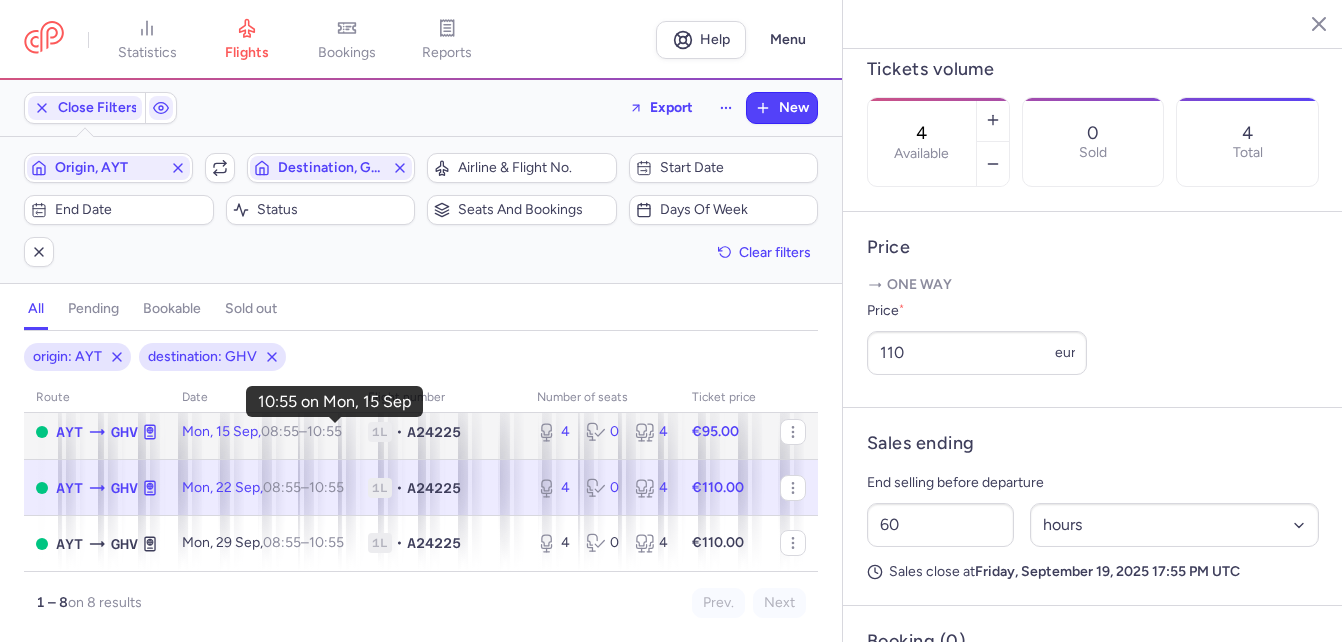 click on "[TIME]  +0" at bounding box center (324, 431) 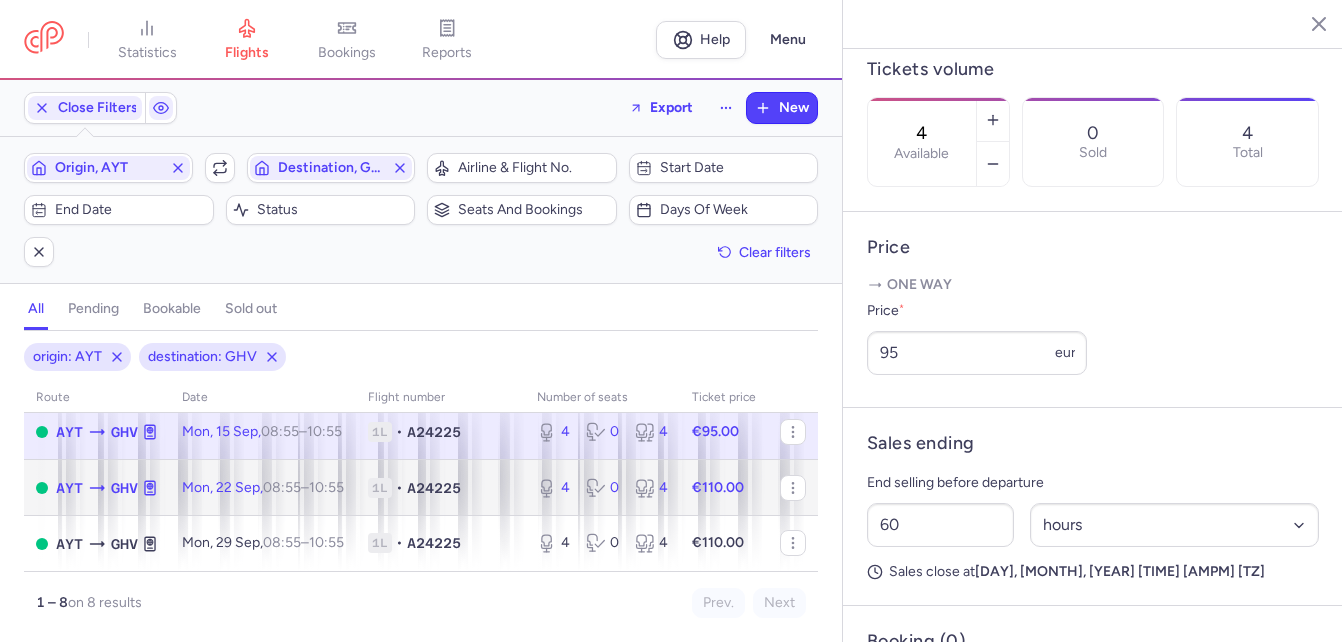 click on "[DAY], [MONTH],  [TIME]  –  [TIME]  +0" 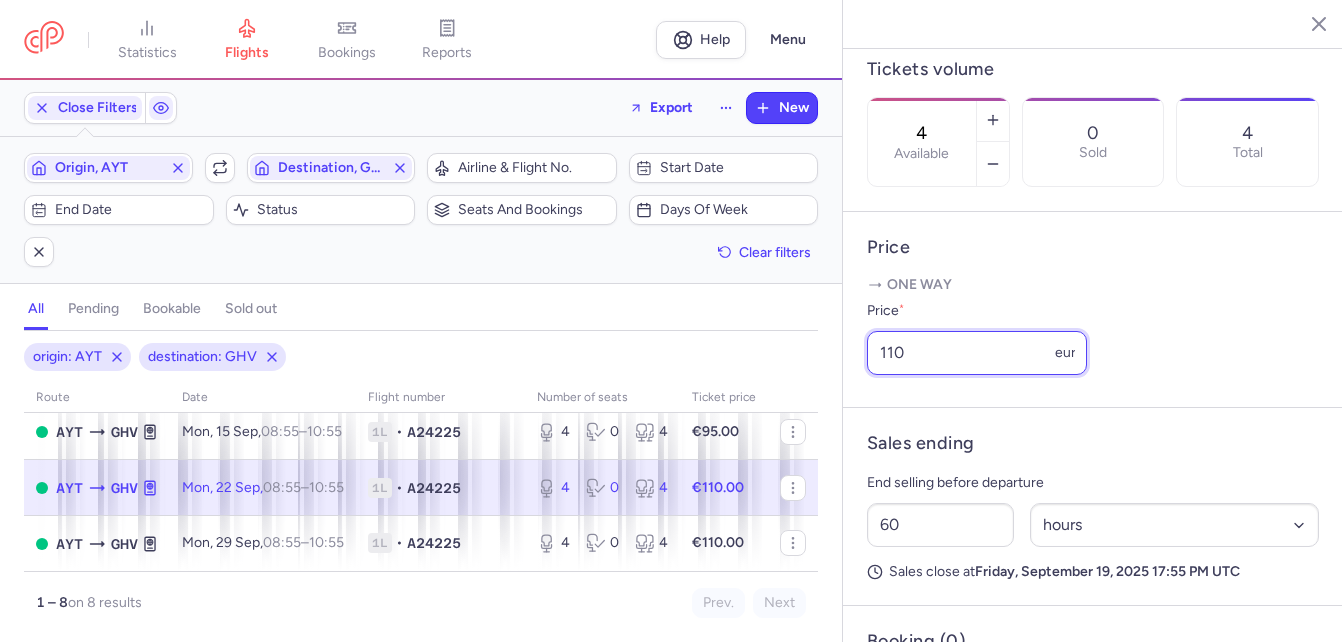 drag, startPoint x: 918, startPoint y: 416, endPoint x: 861, endPoint y: 399, distance: 59.48109 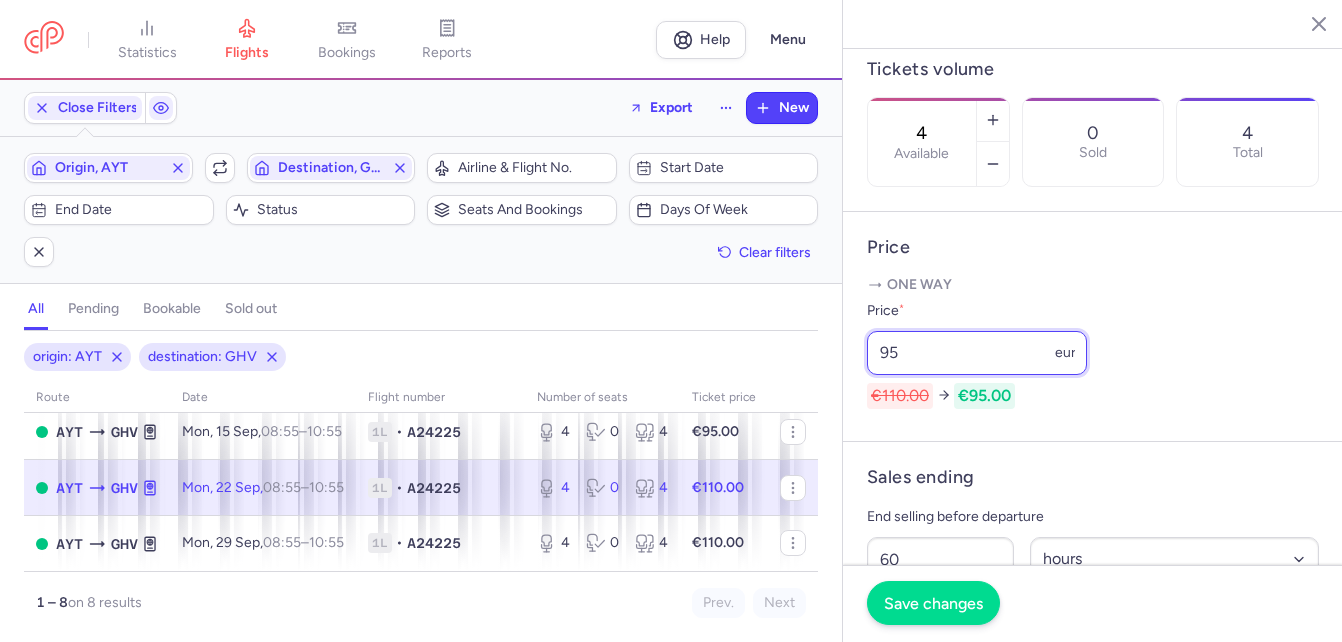 type on "95" 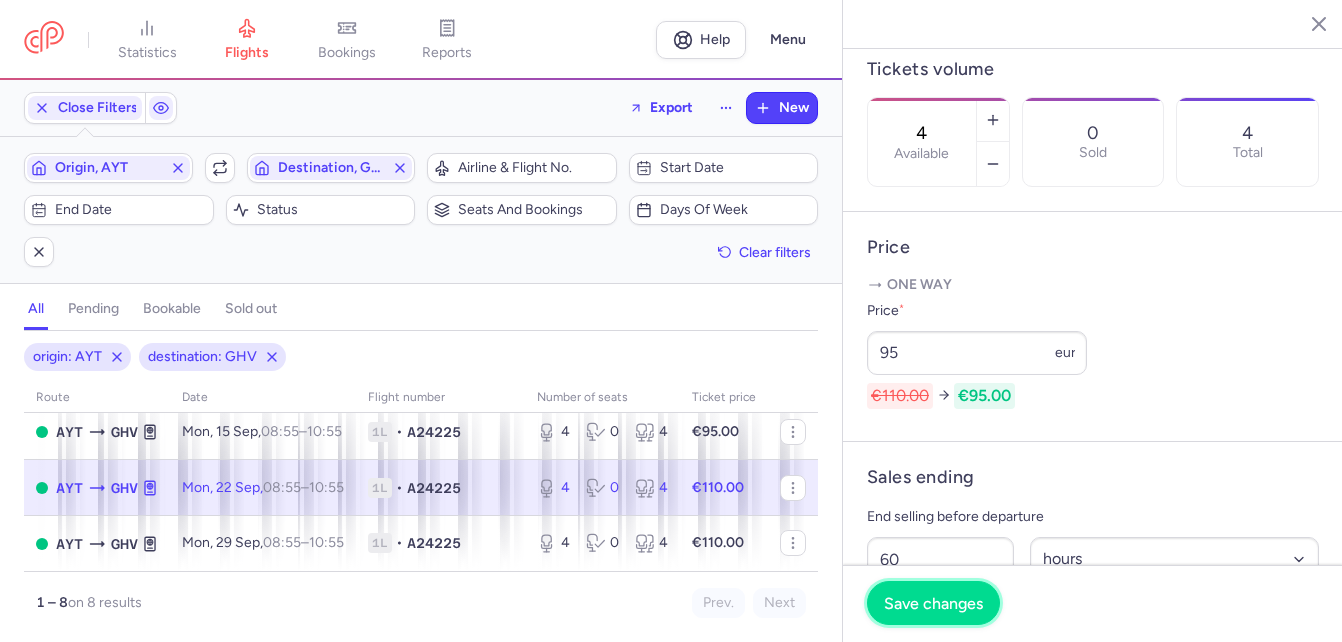 click on "Save changes" at bounding box center [933, 603] 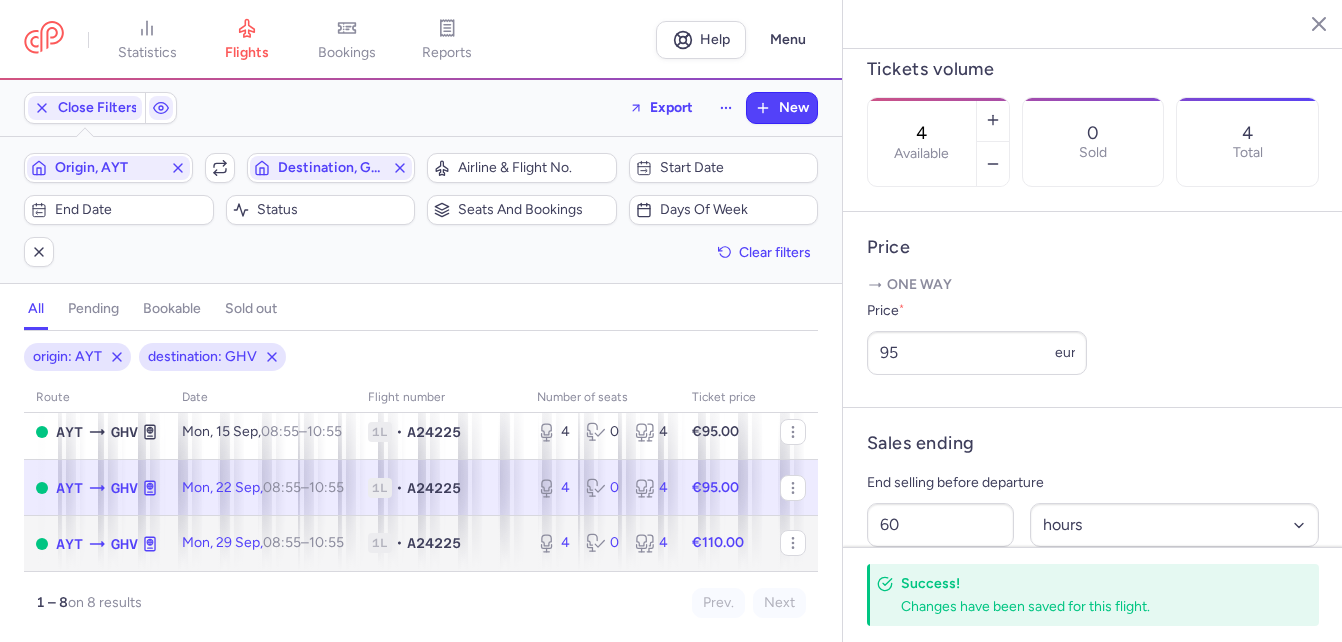 click on "1L" at bounding box center (380, 543) 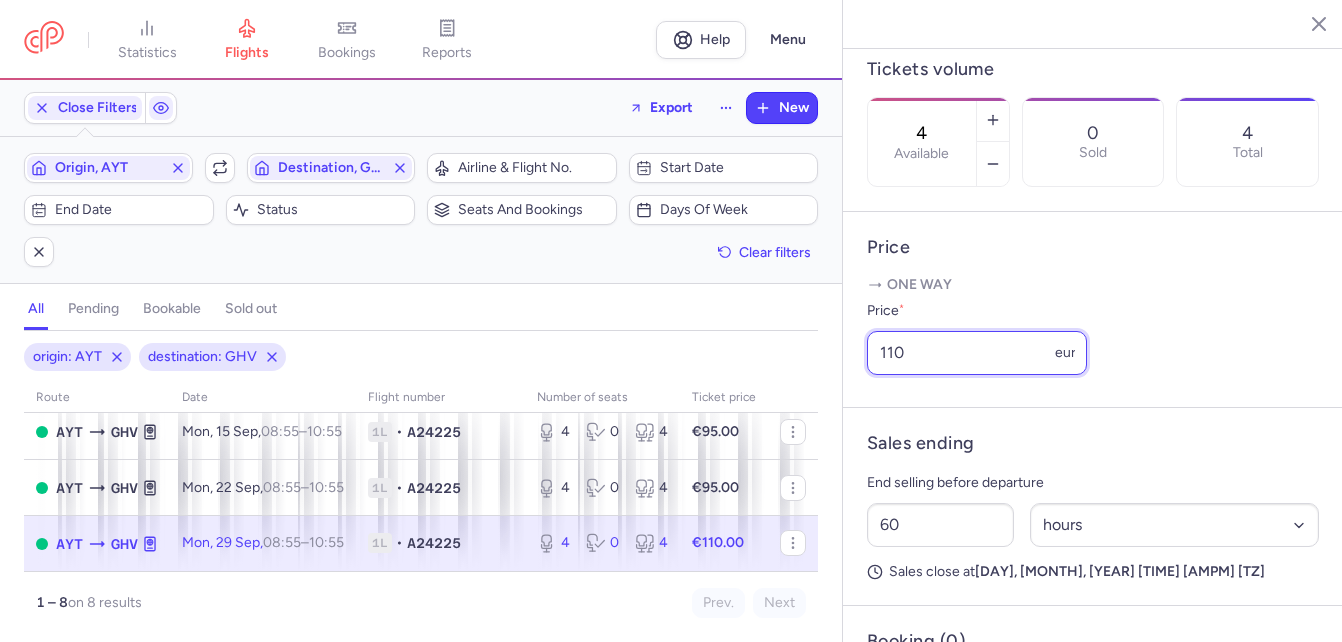 drag, startPoint x: 924, startPoint y: 399, endPoint x: 848, endPoint y: 399, distance: 76 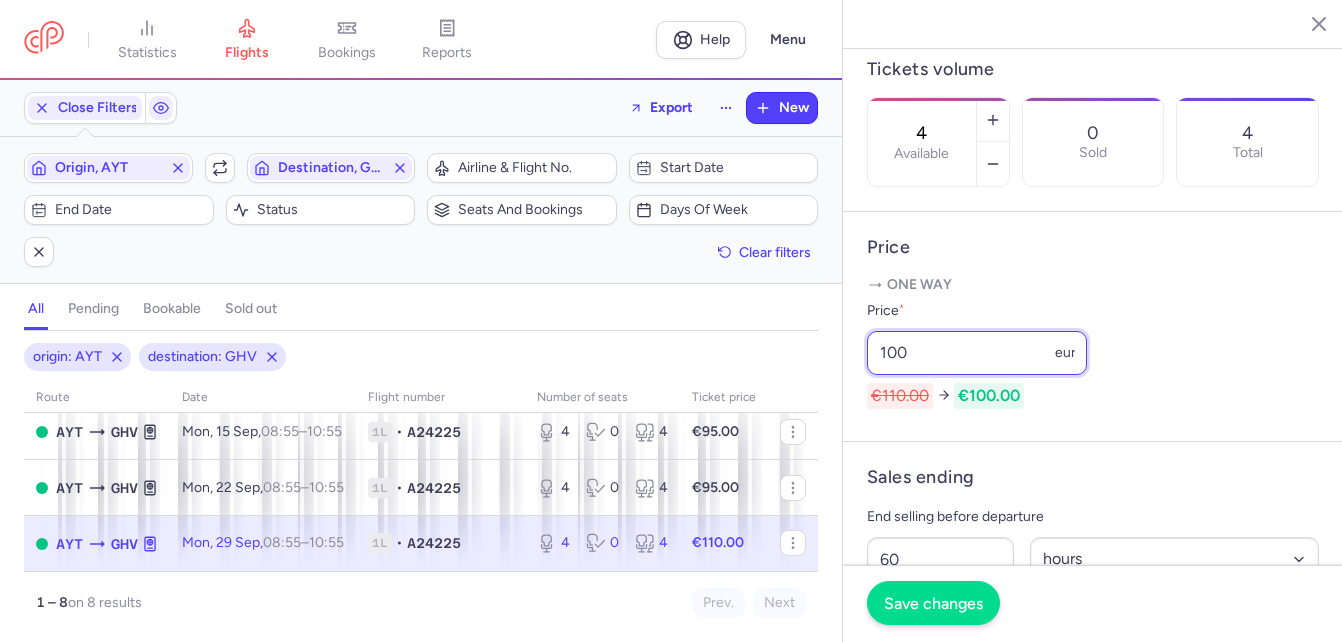 type on "100" 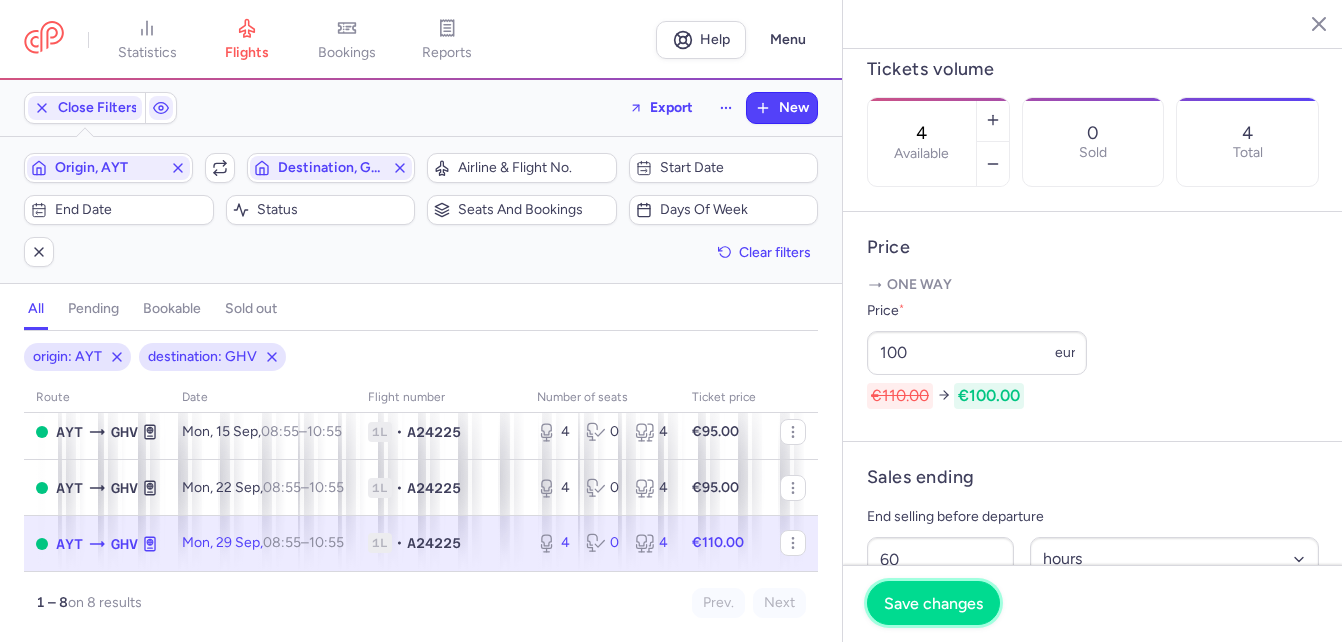 click on "Save changes" at bounding box center (933, 603) 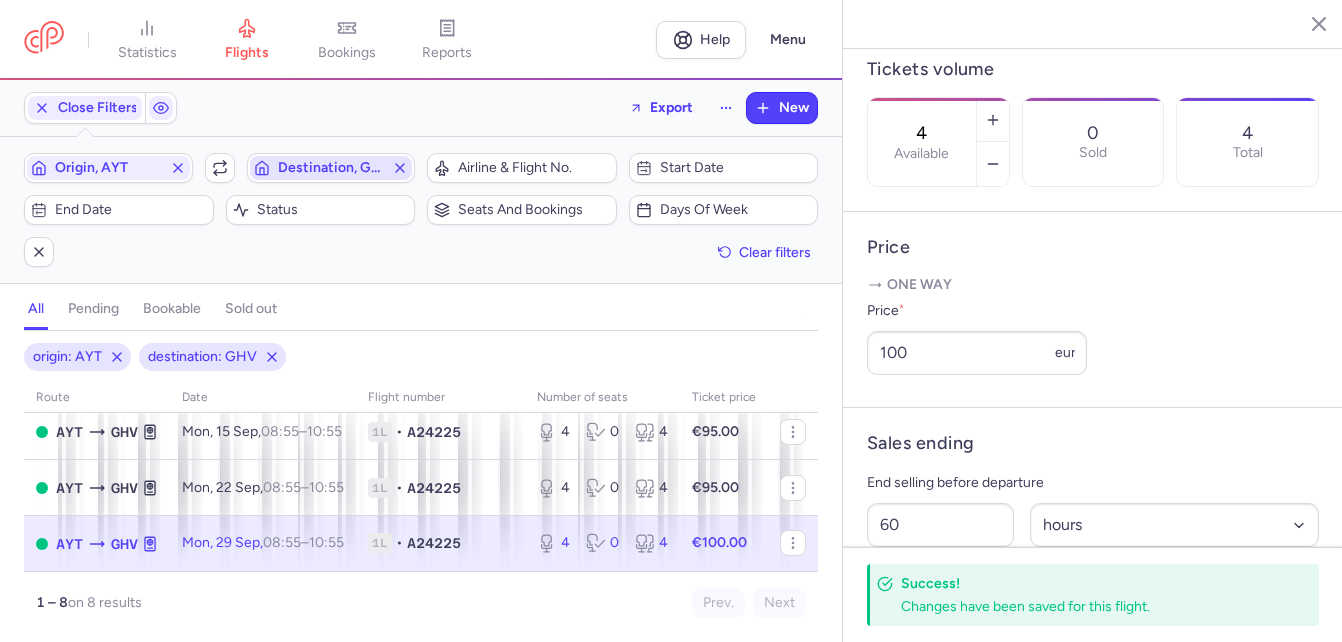 click 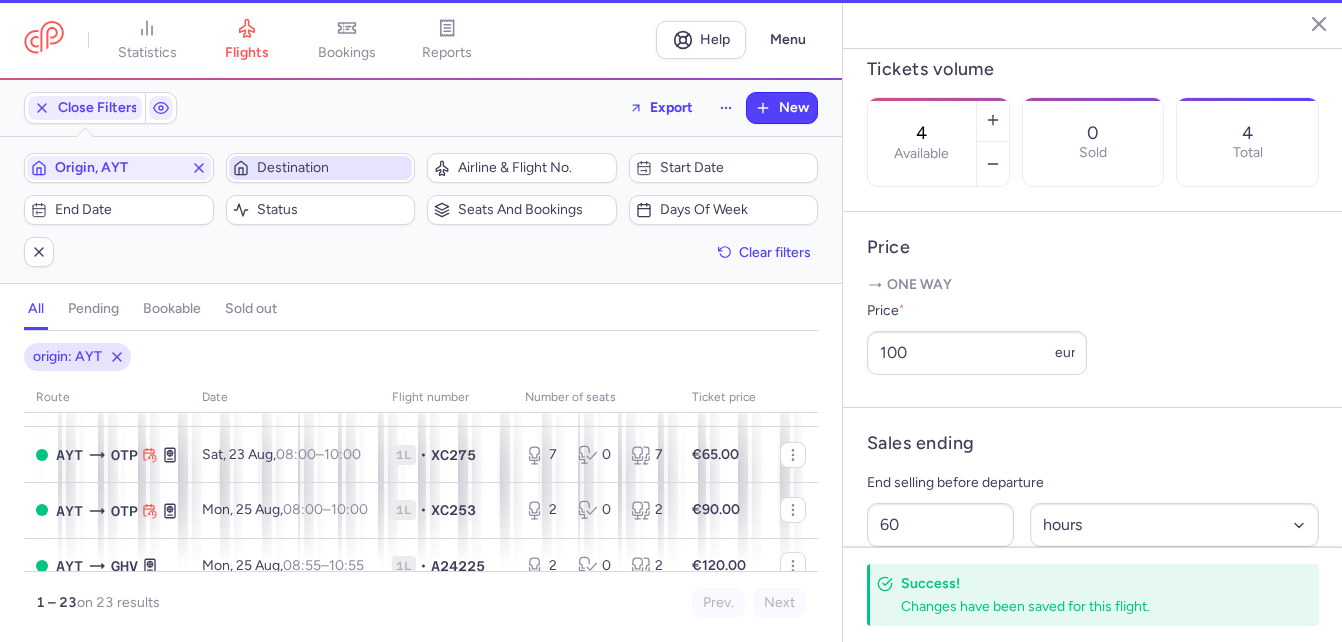 scroll, scrollTop: 375, scrollLeft: 0, axis: vertical 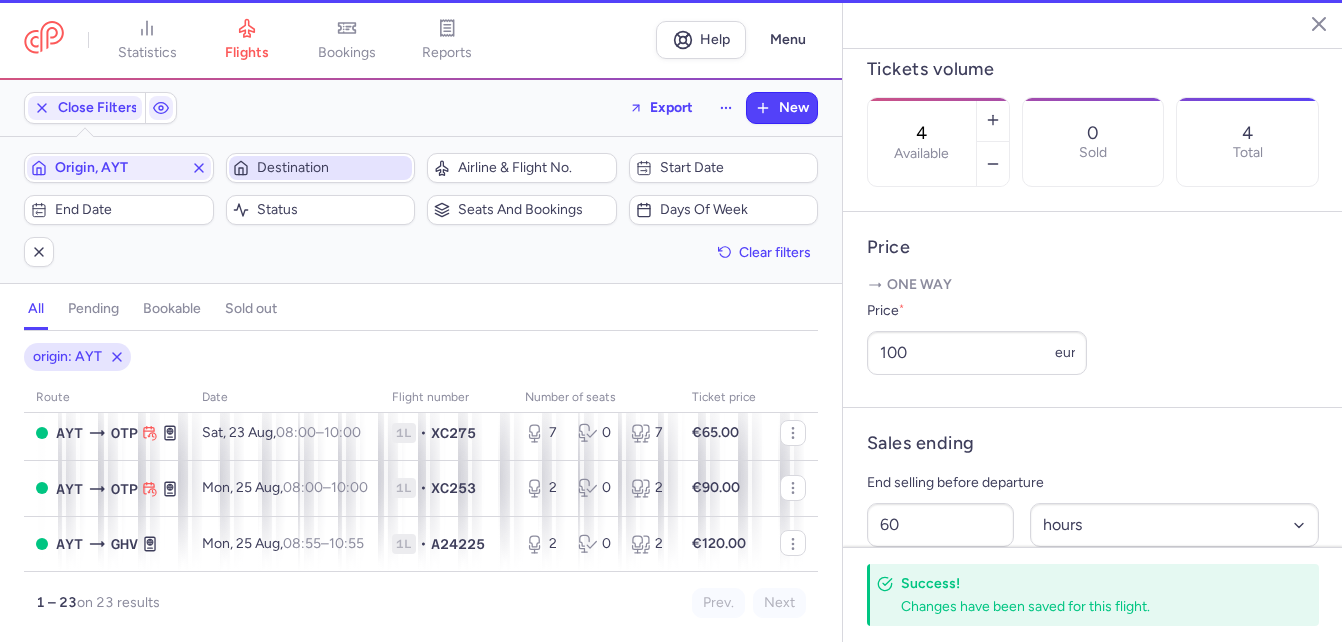 click on "Destination" at bounding box center (333, 168) 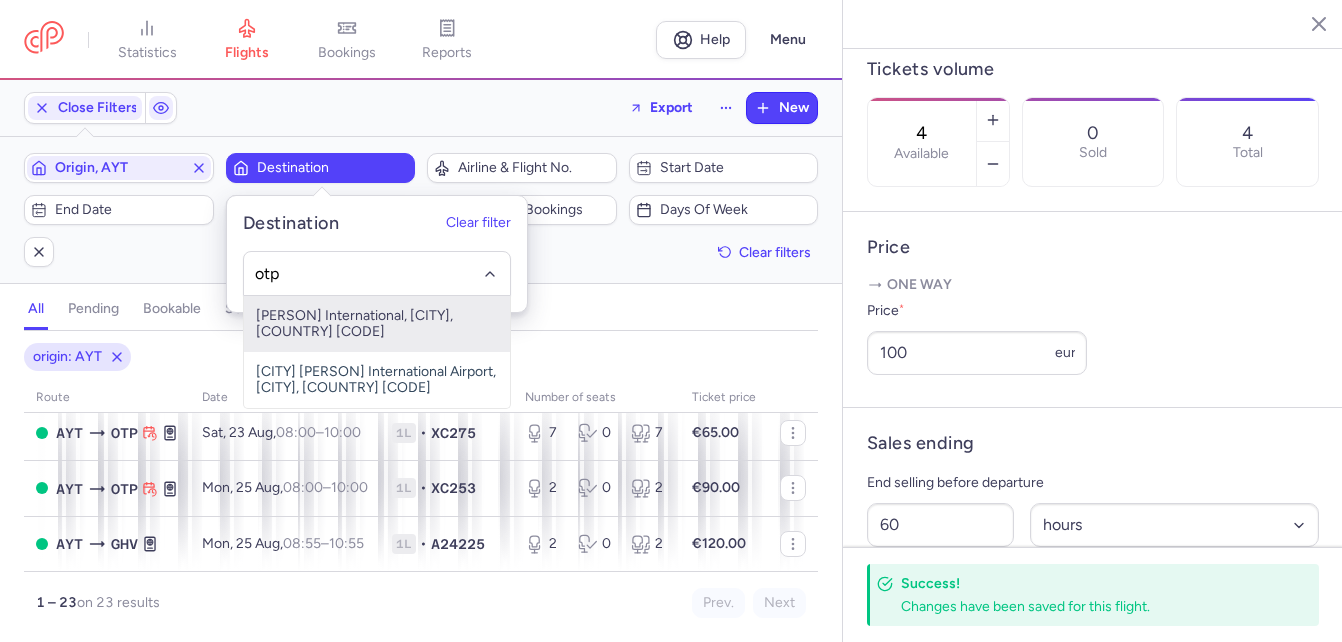 click on "[PERSON] International, [CITY], [COUNTRY] [CODE]" at bounding box center (377, 324) 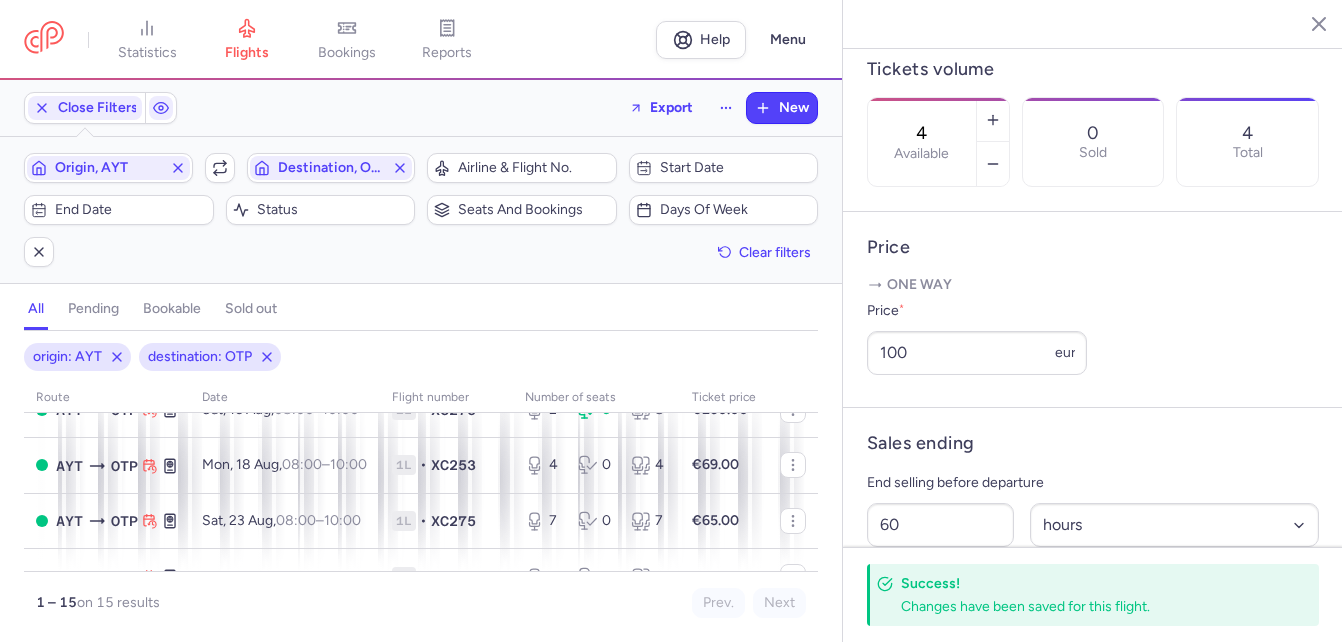 scroll, scrollTop: 75, scrollLeft: 0, axis: vertical 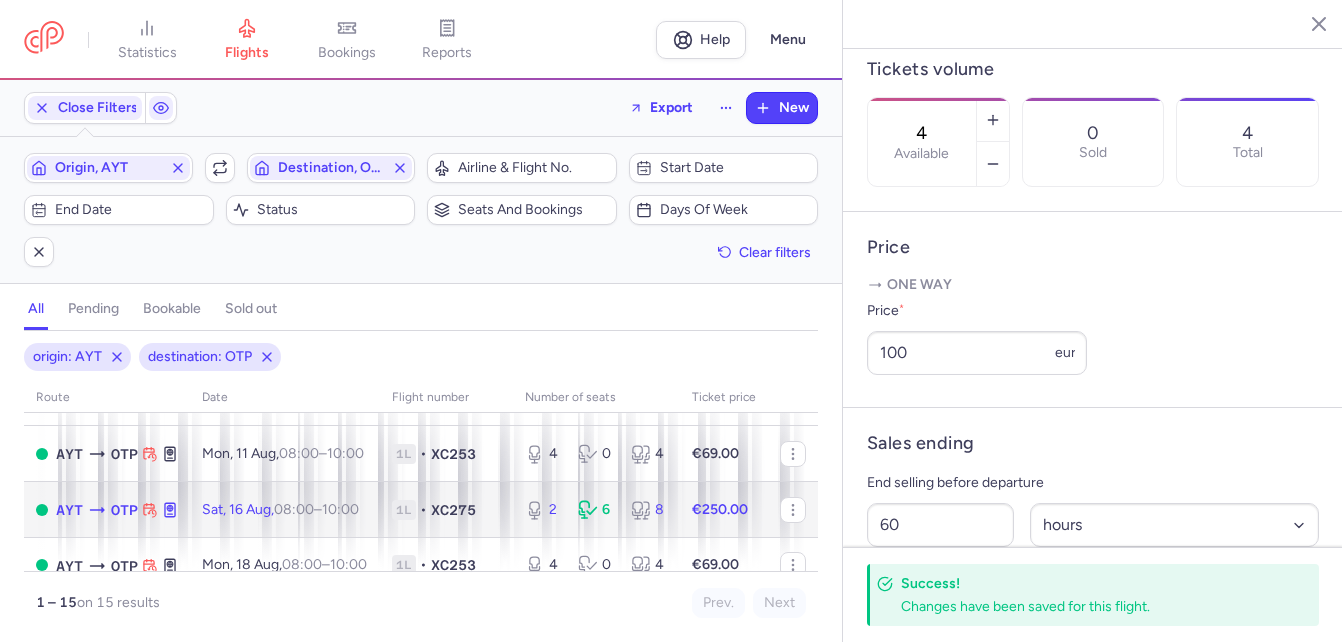 click on "[DAY], [MONTH],  [TIME]  –  [TIME]  +0" 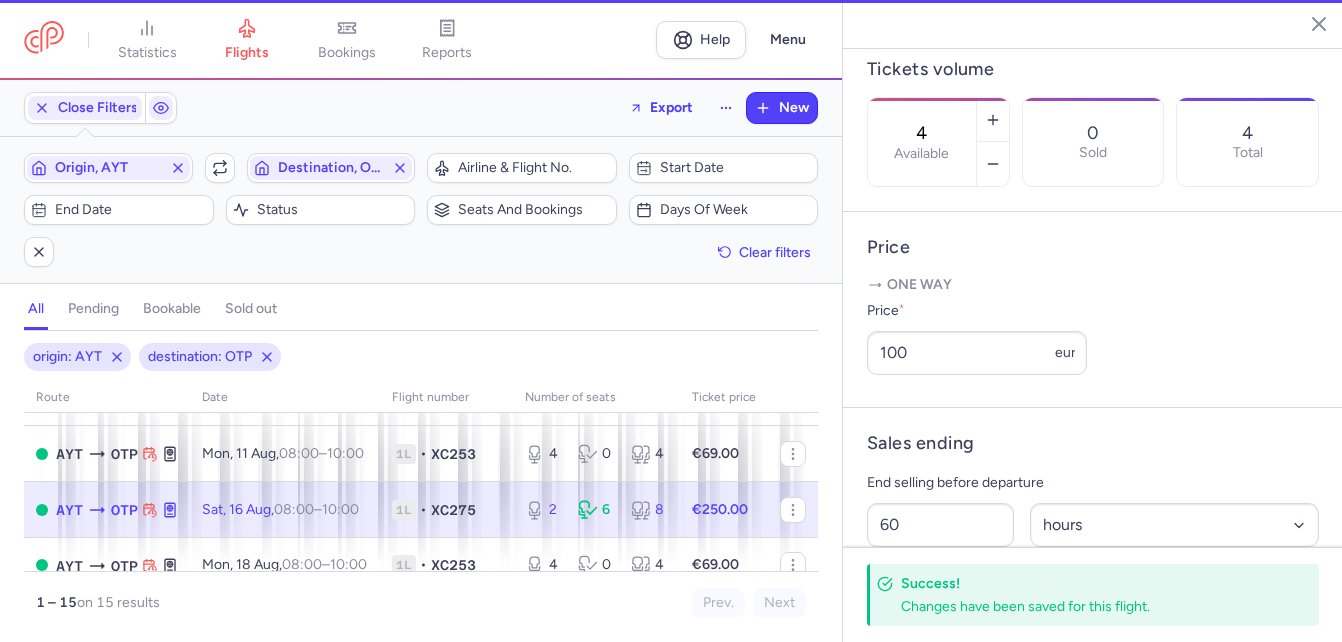 type on "2" 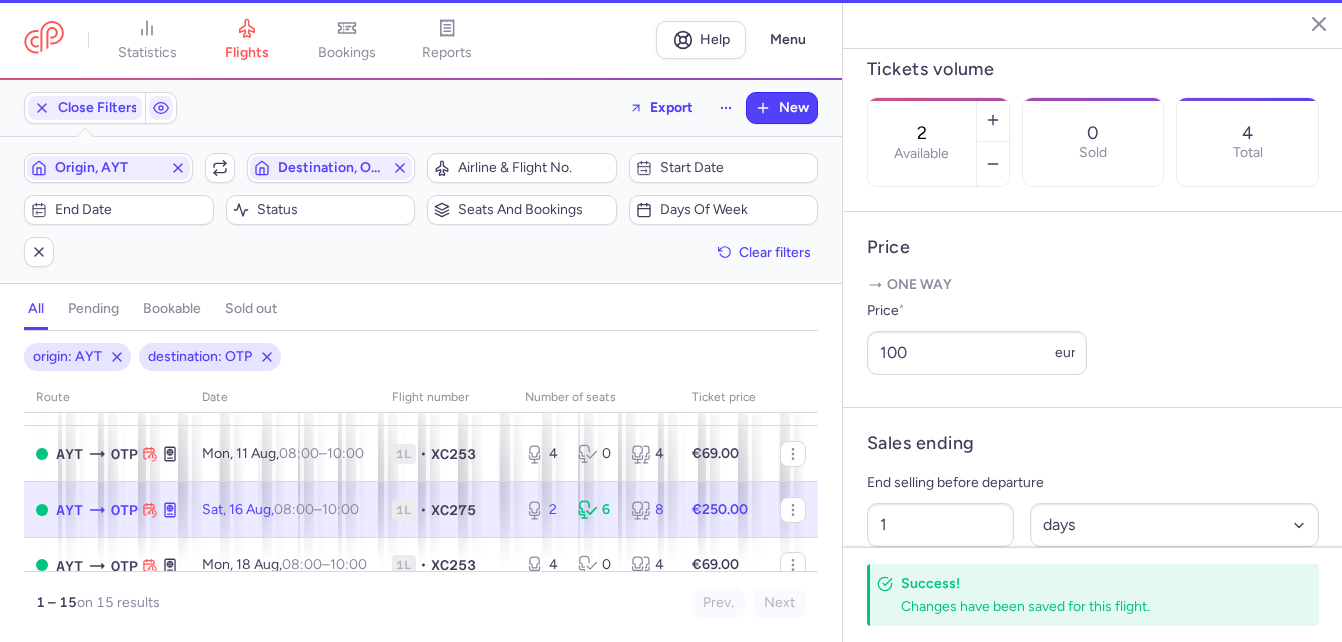 scroll, scrollTop: 600, scrollLeft: 0, axis: vertical 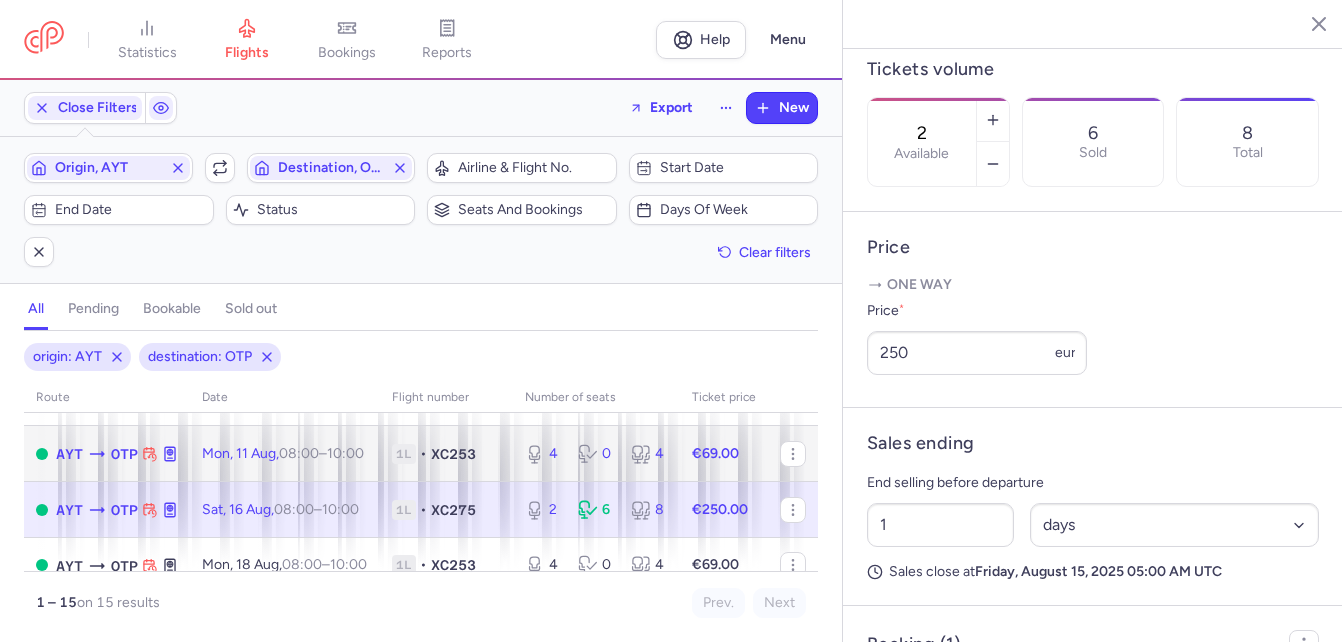 click on "08:00" at bounding box center (299, 453) 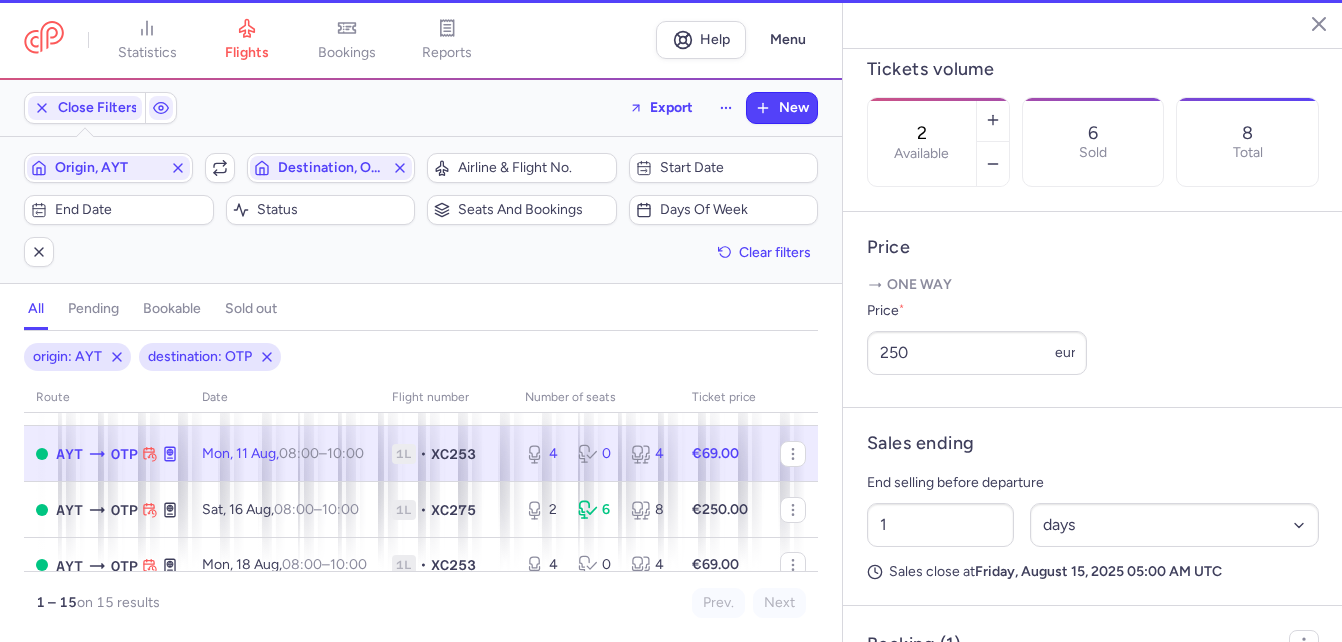 type on "4" 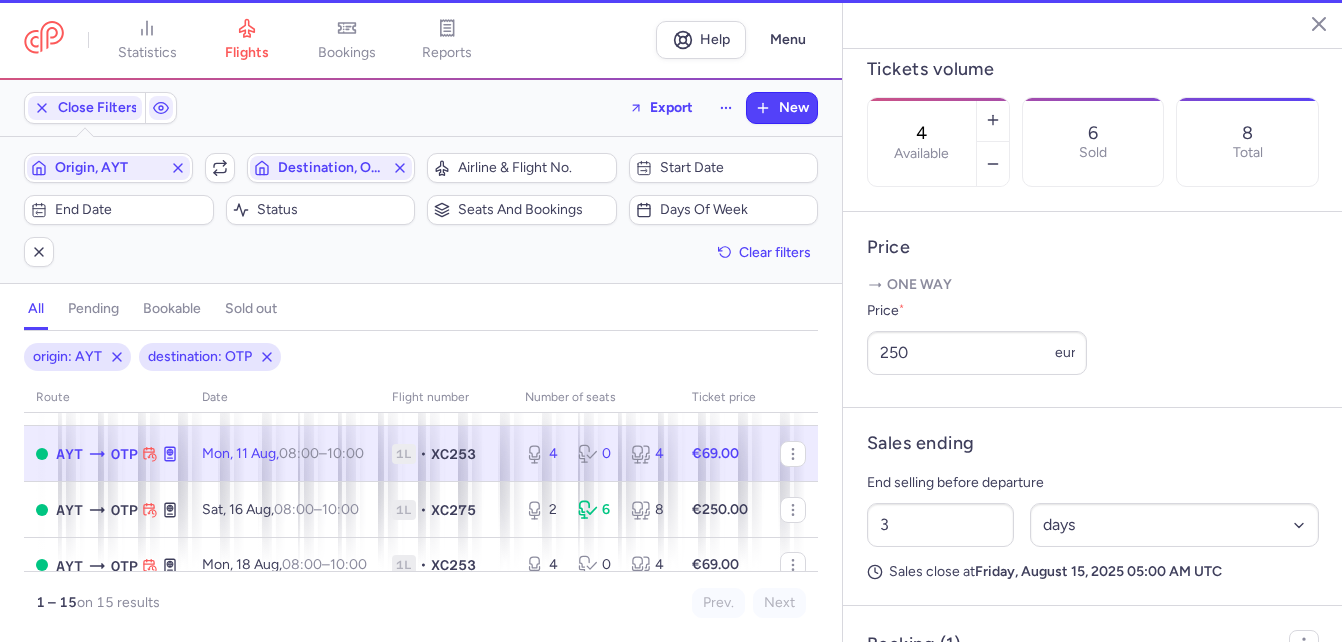 scroll, scrollTop: 584, scrollLeft: 0, axis: vertical 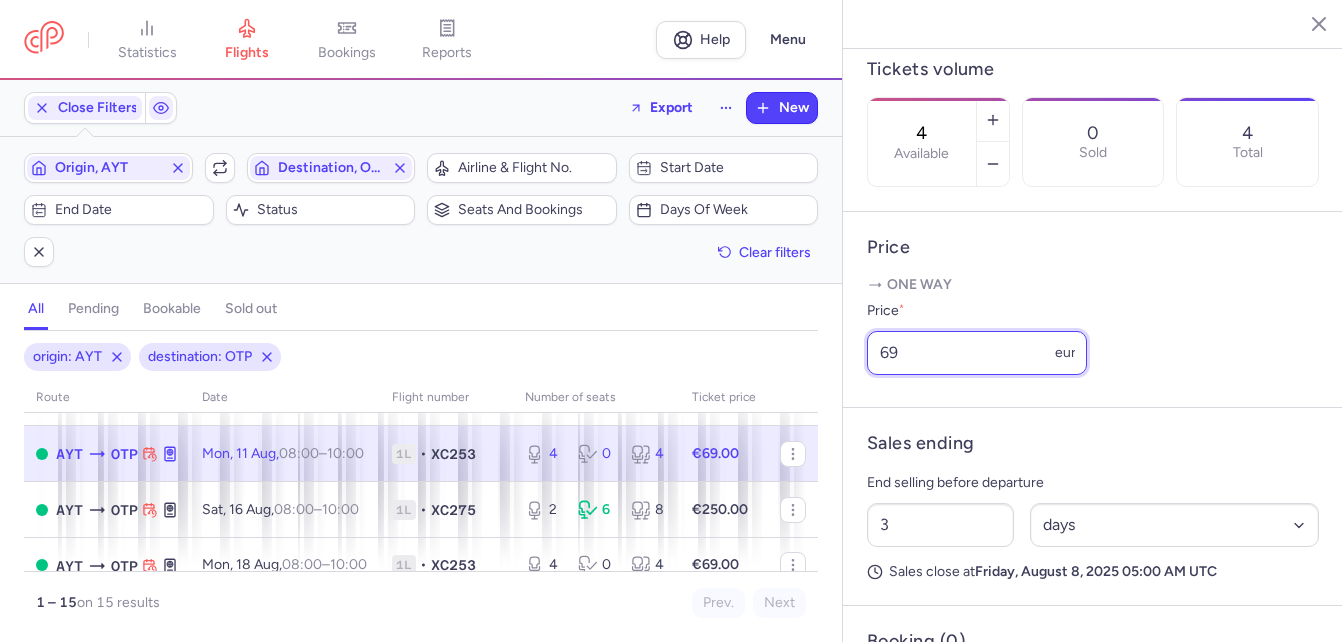 drag, startPoint x: 934, startPoint y: 401, endPoint x: 829, endPoint y: 400, distance: 105.00476 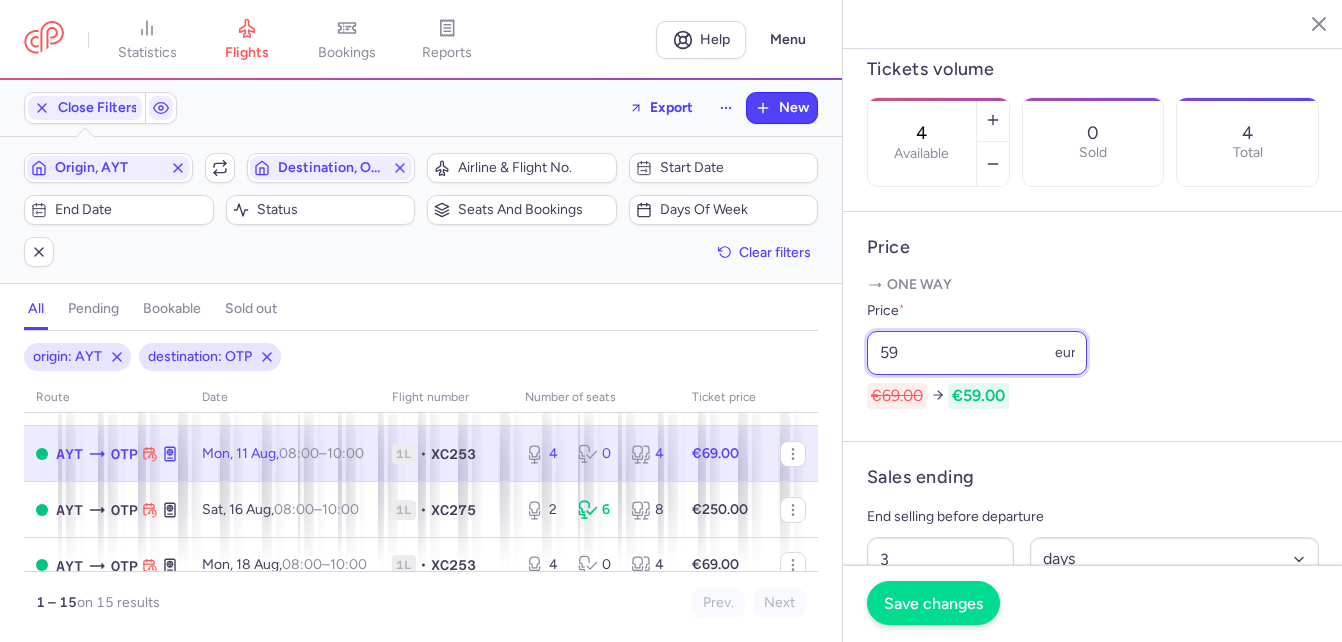 type on "59" 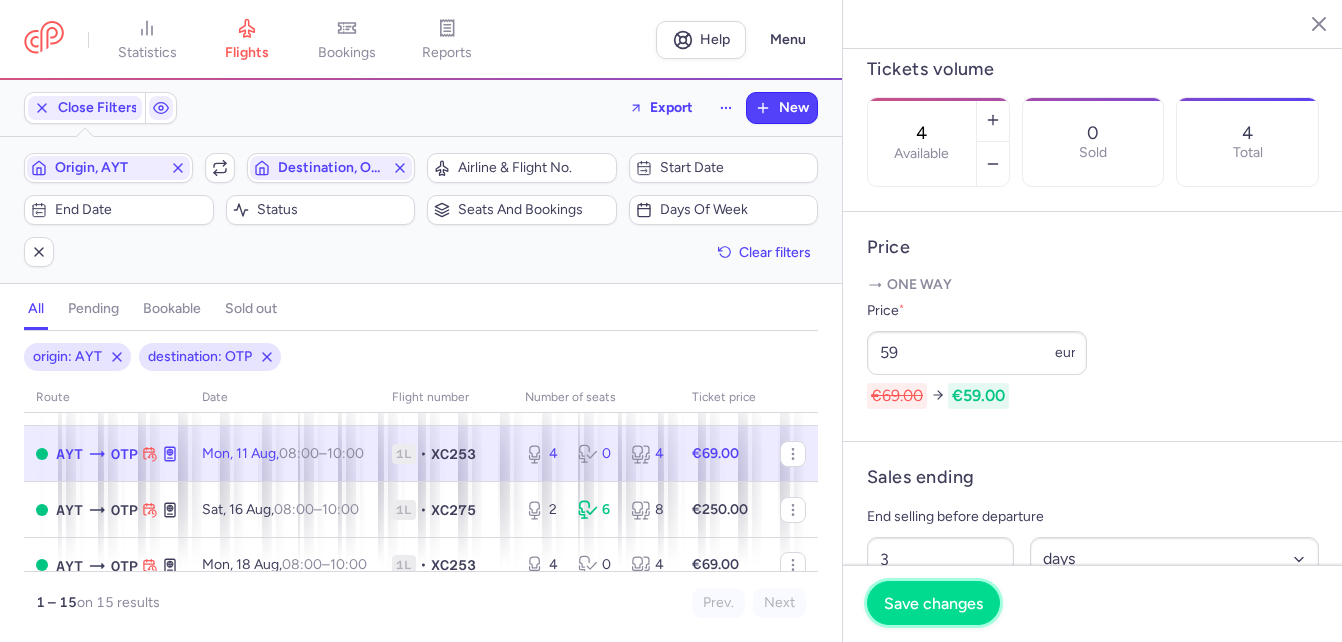 click on "Save changes" at bounding box center [933, 603] 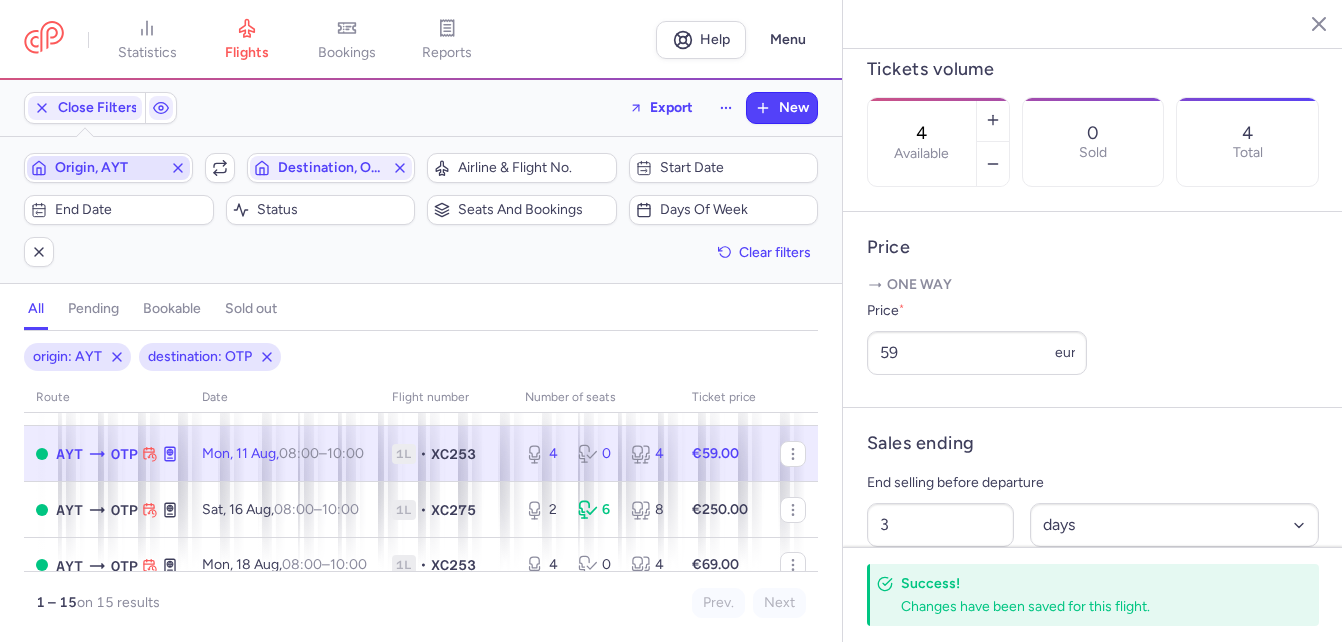 click 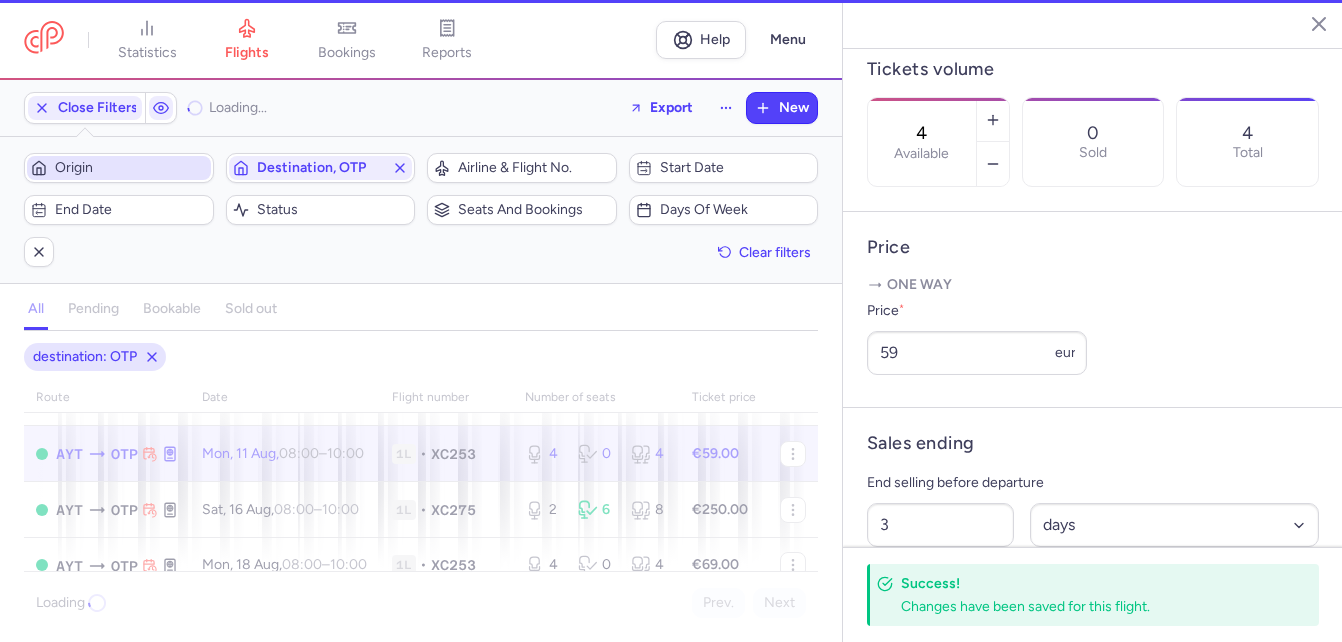 click on "Origin" at bounding box center [131, 168] 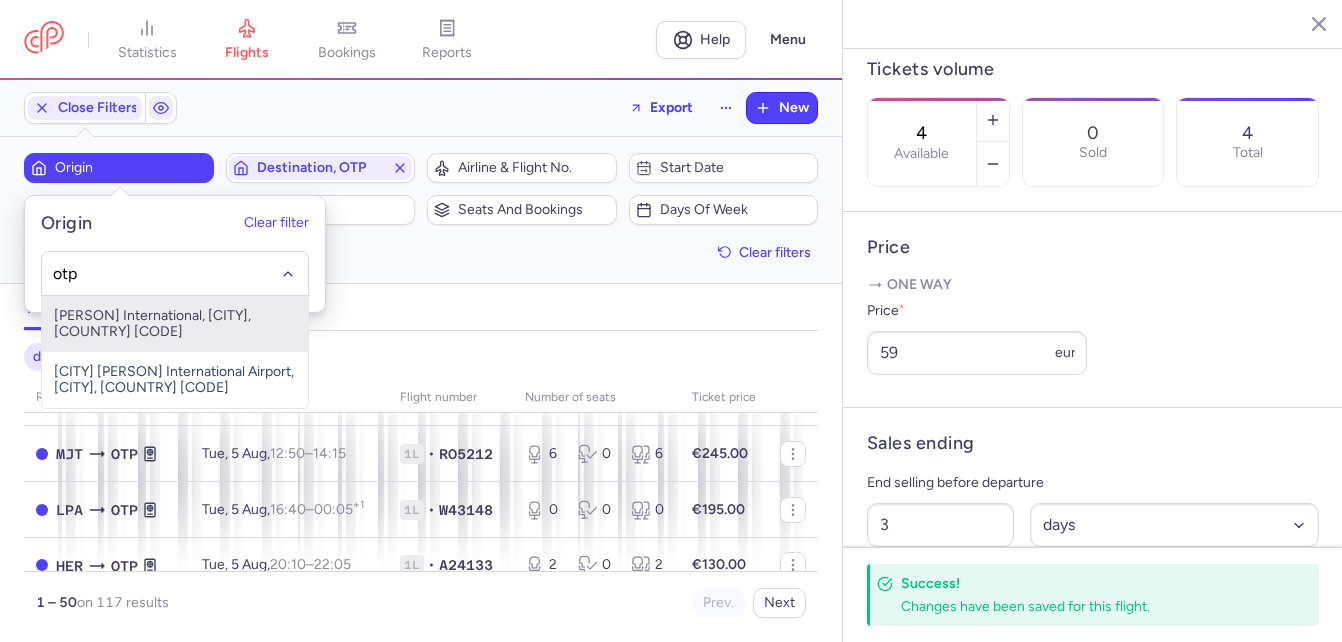 drag, startPoint x: 127, startPoint y: 324, endPoint x: 236, endPoint y: 228, distance: 145.24806 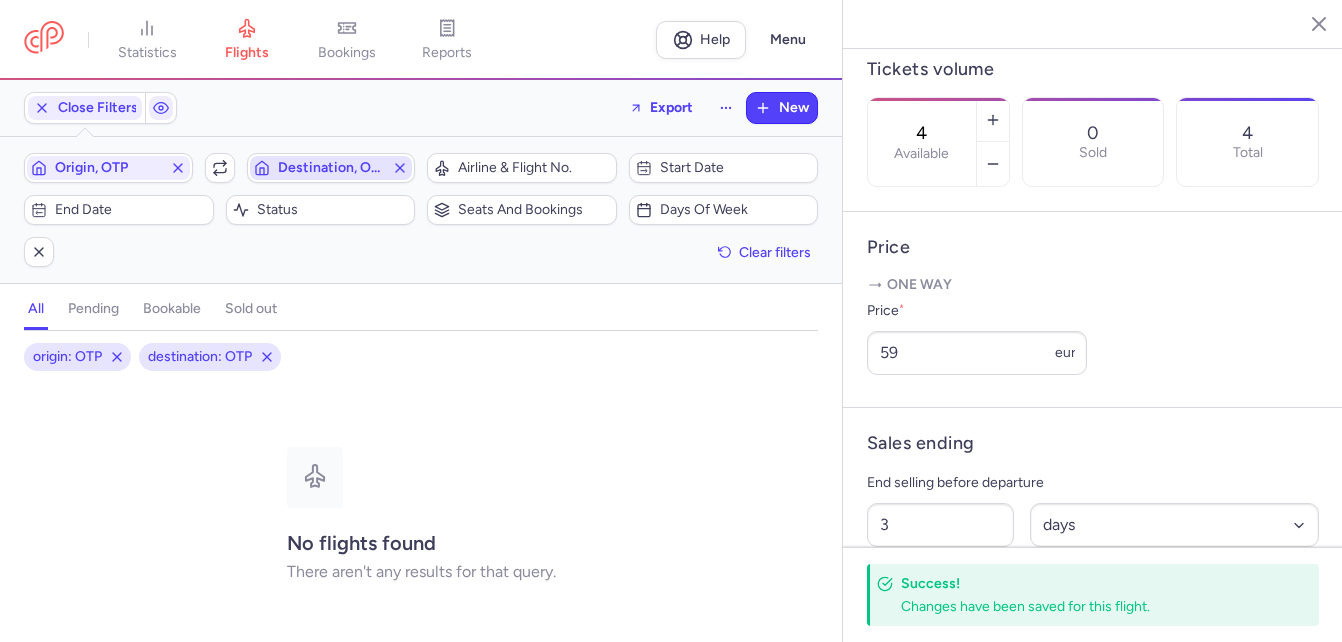 click 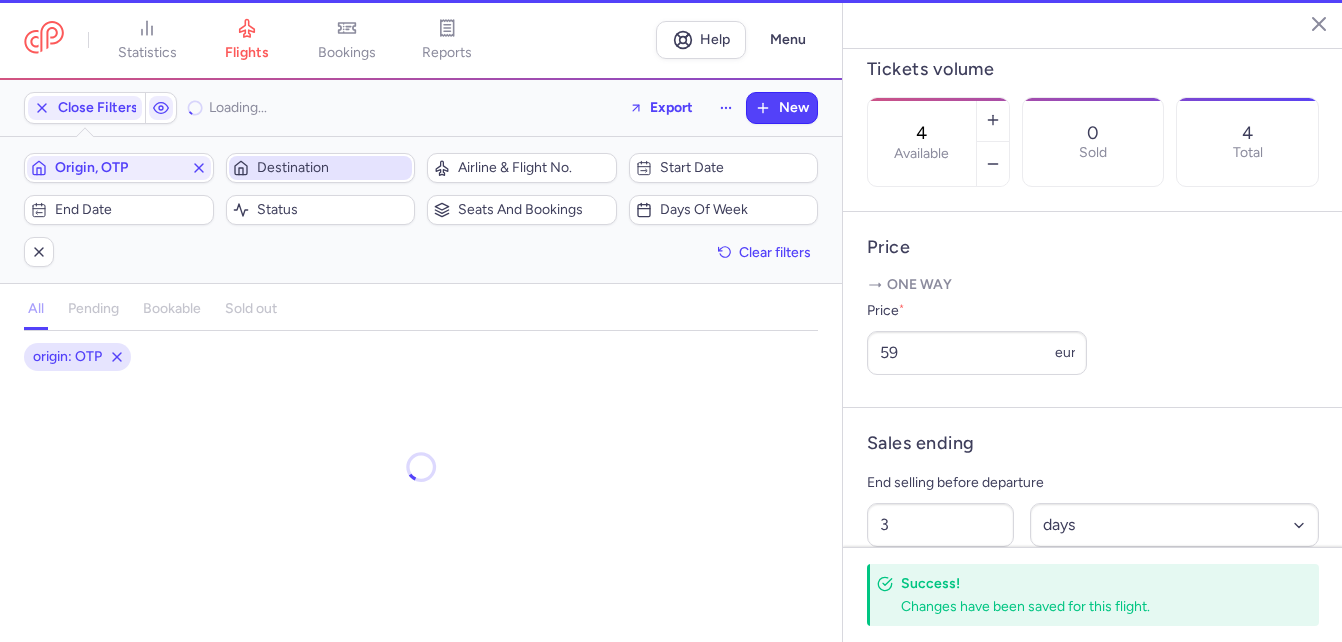 click on "Destination" at bounding box center (333, 168) 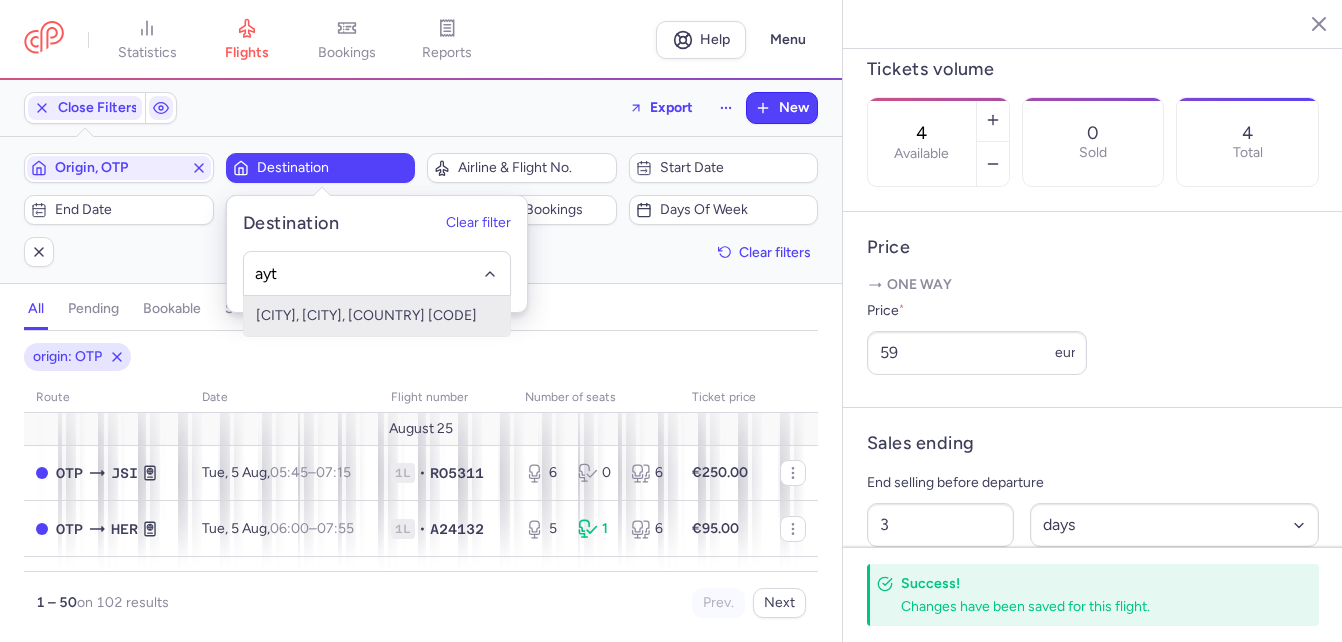 click on "[CITY], [CITY], [COUNTRY] [CODE]" at bounding box center (377, 316) 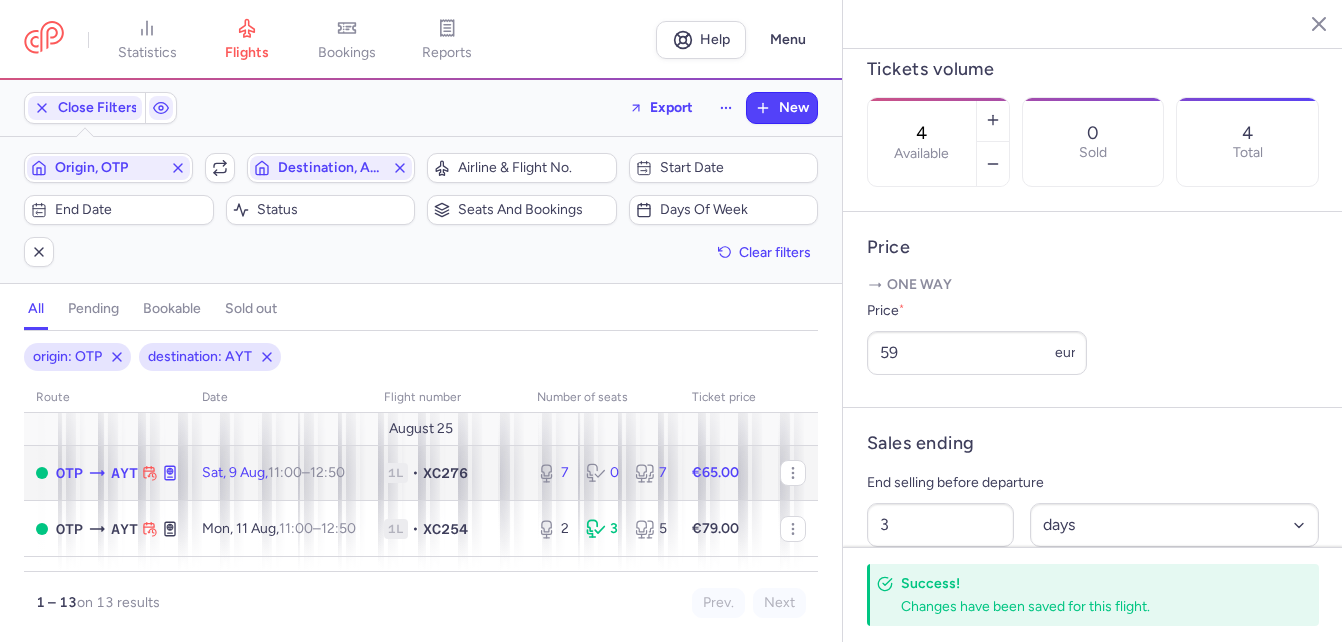 click 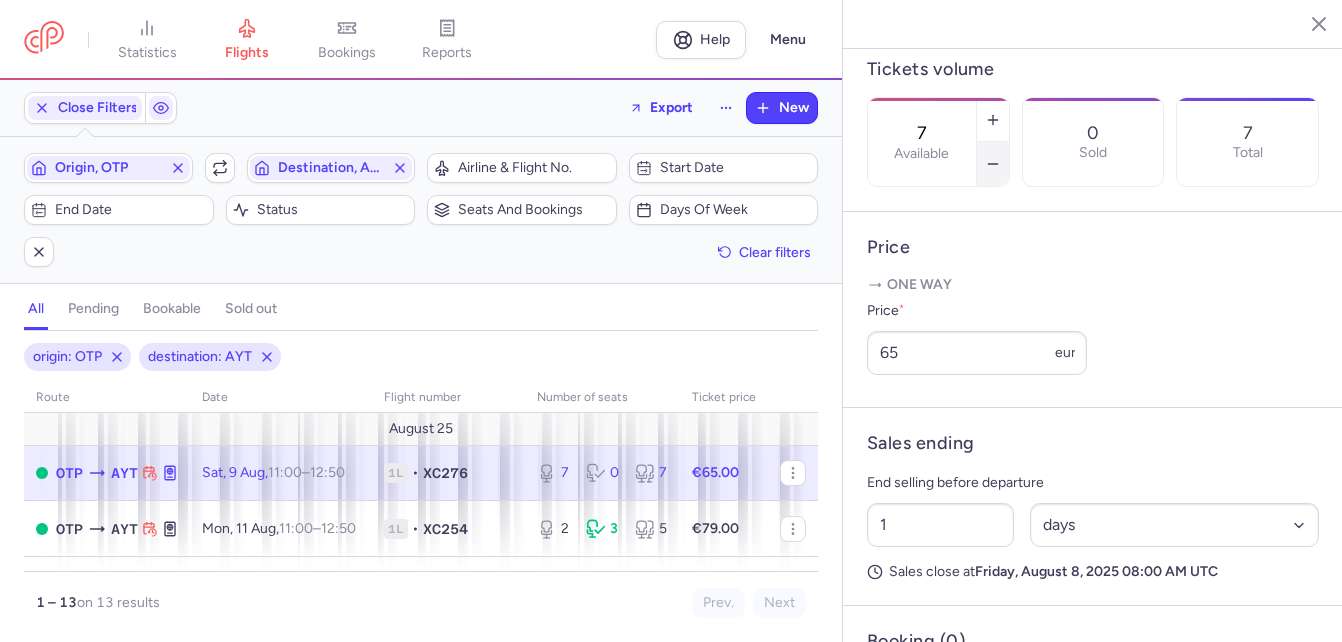 click 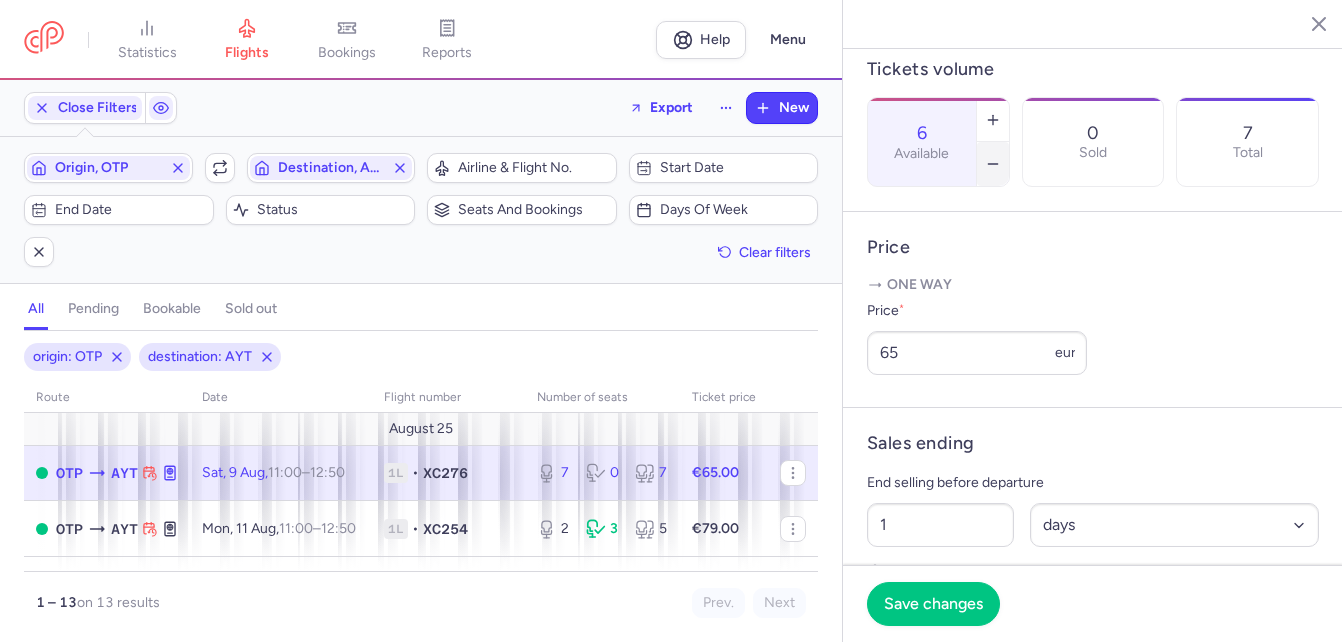 scroll, scrollTop: 684, scrollLeft: 0, axis: vertical 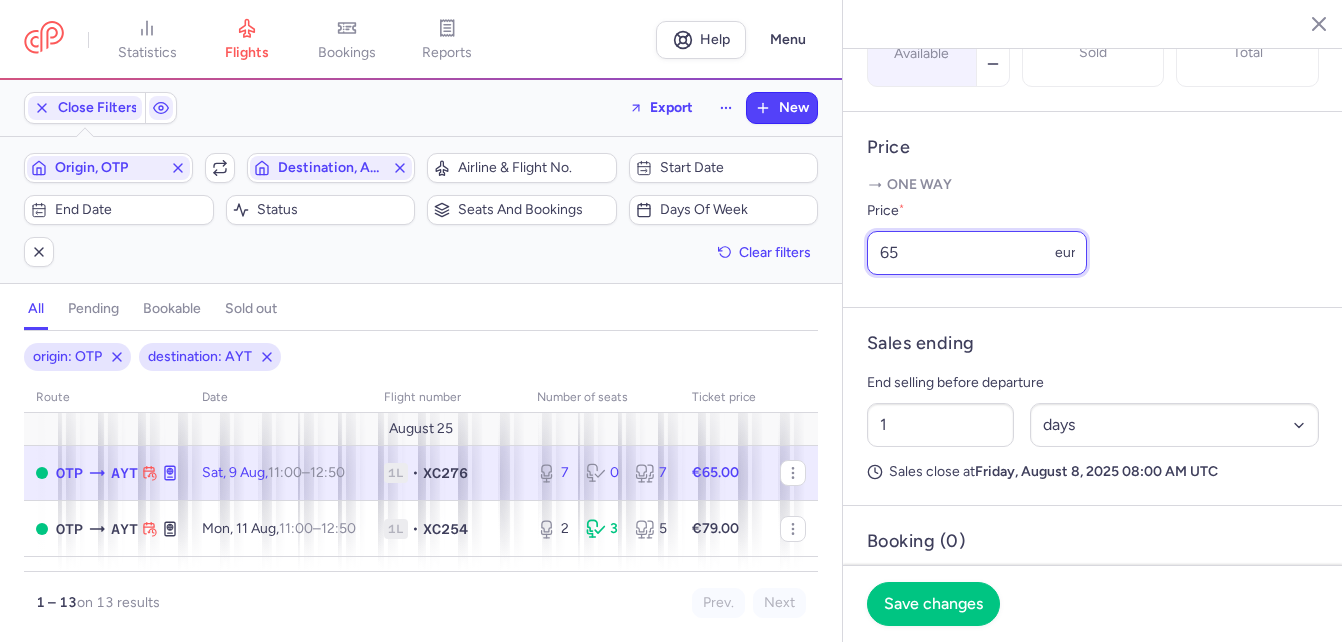 drag, startPoint x: 910, startPoint y: 297, endPoint x: 847, endPoint y: 292, distance: 63.1981 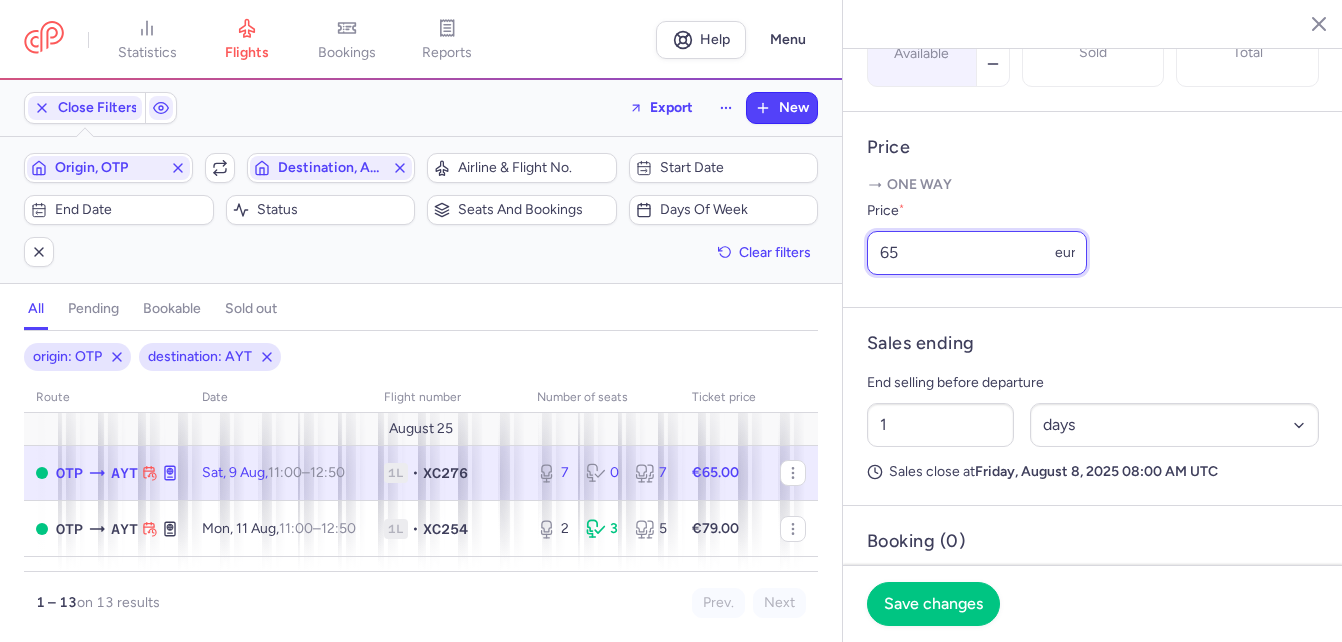 click on "Price  One way  Price  * 65 eur" at bounding box center (1093, 210) 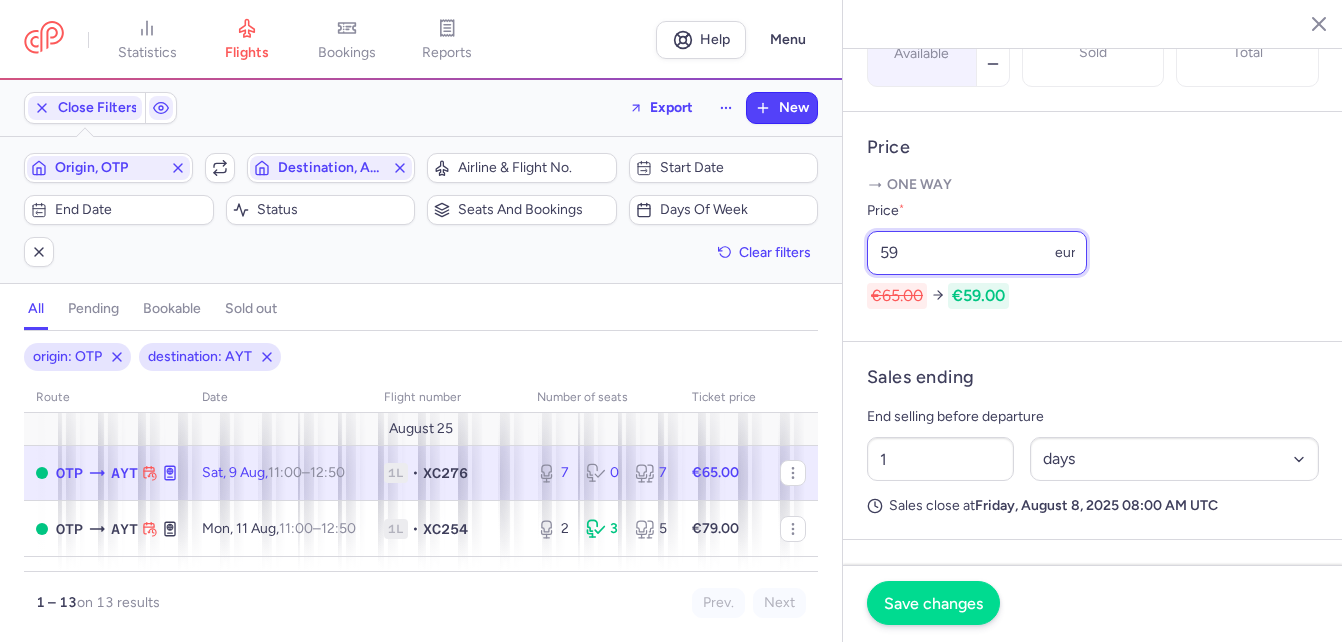 type on "59" 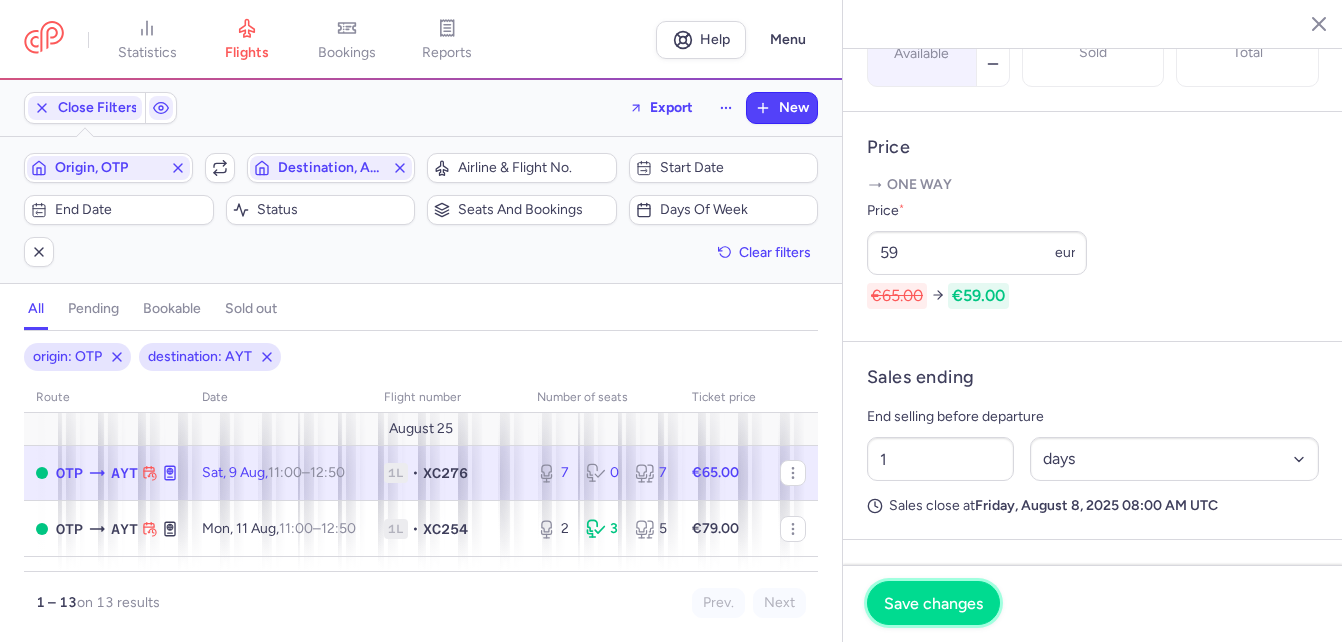 click on "Save changes" at bounding box center (933, 603) 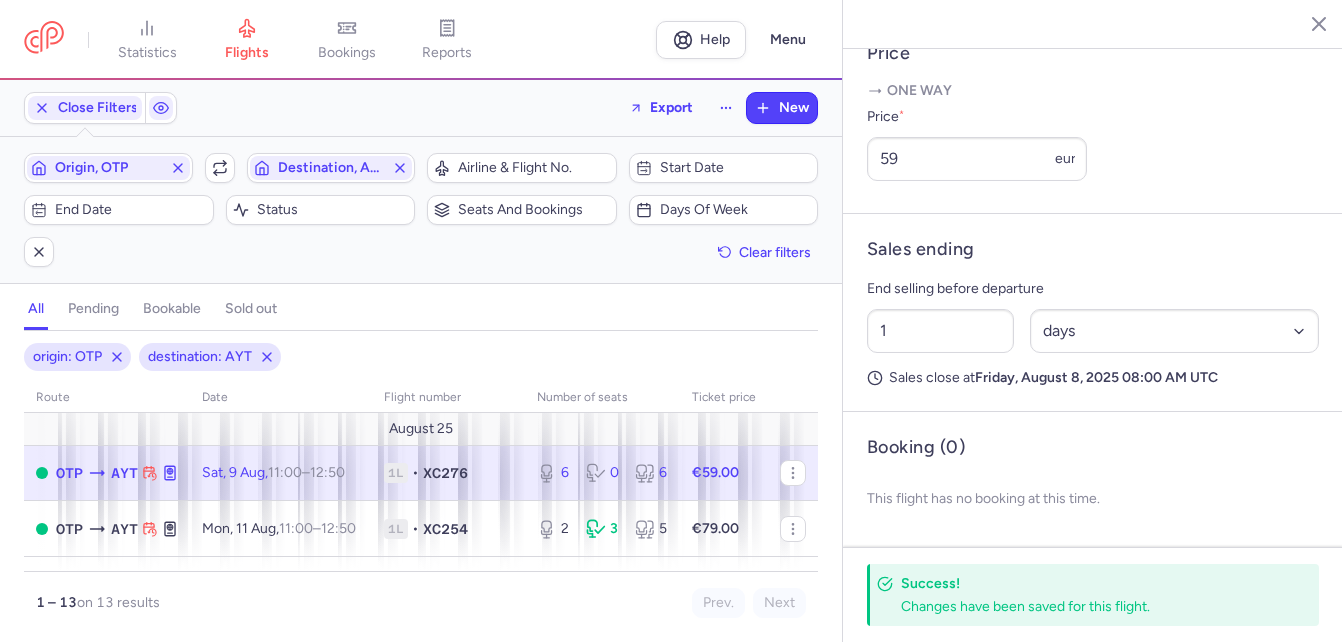 scroll, scrollTop: 831, scrollLeft: 0, axis: vertical 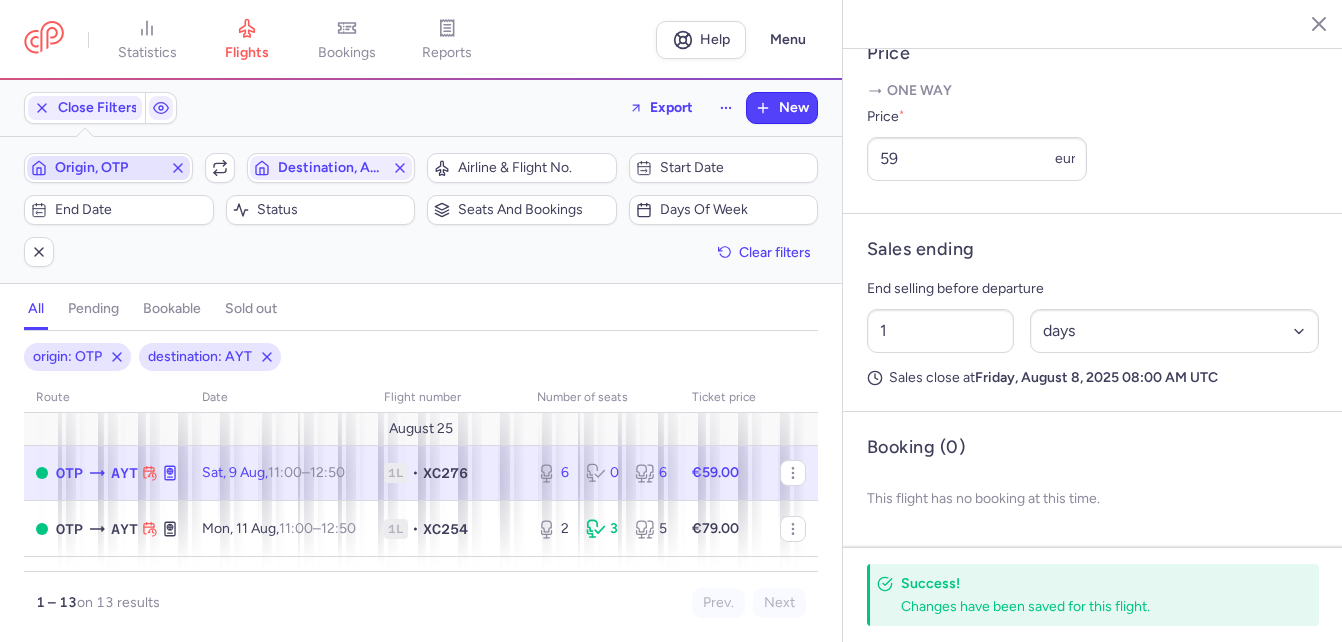 click 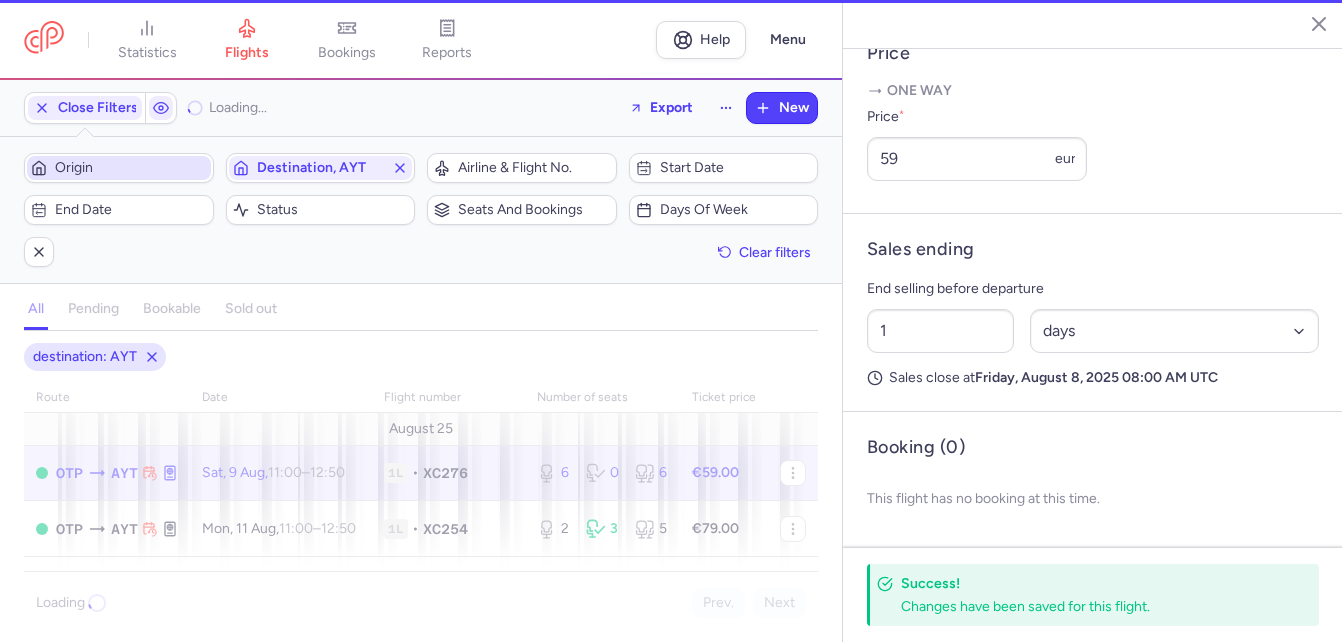 click on "Origin" at bounding box center [131, 168] 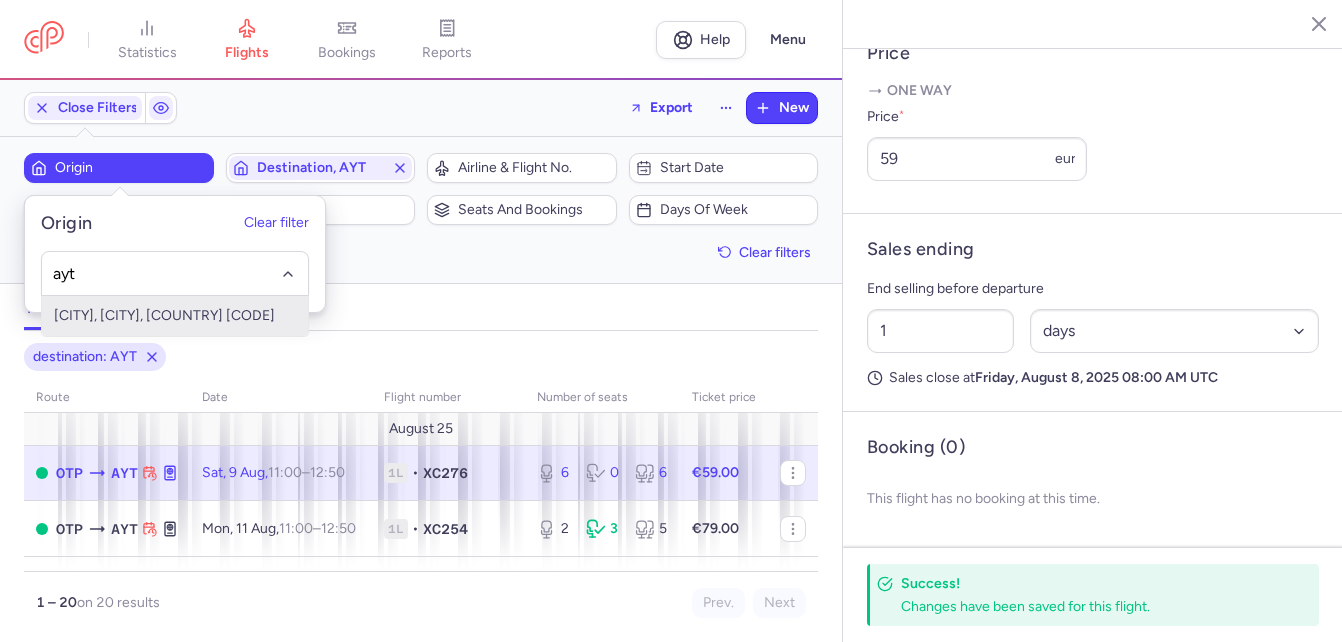 drag, startPoint x: 129, startPoint y: 317, endPoint x: 337, endPoint y: 207, distance: 235.29556 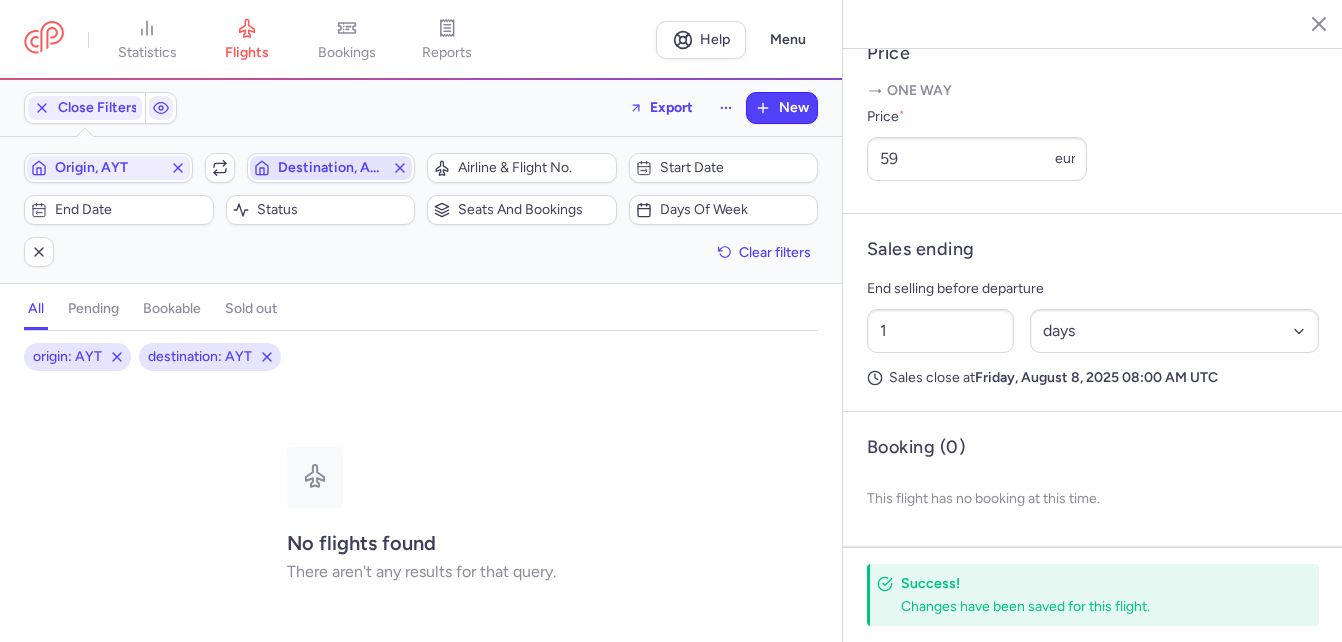 click 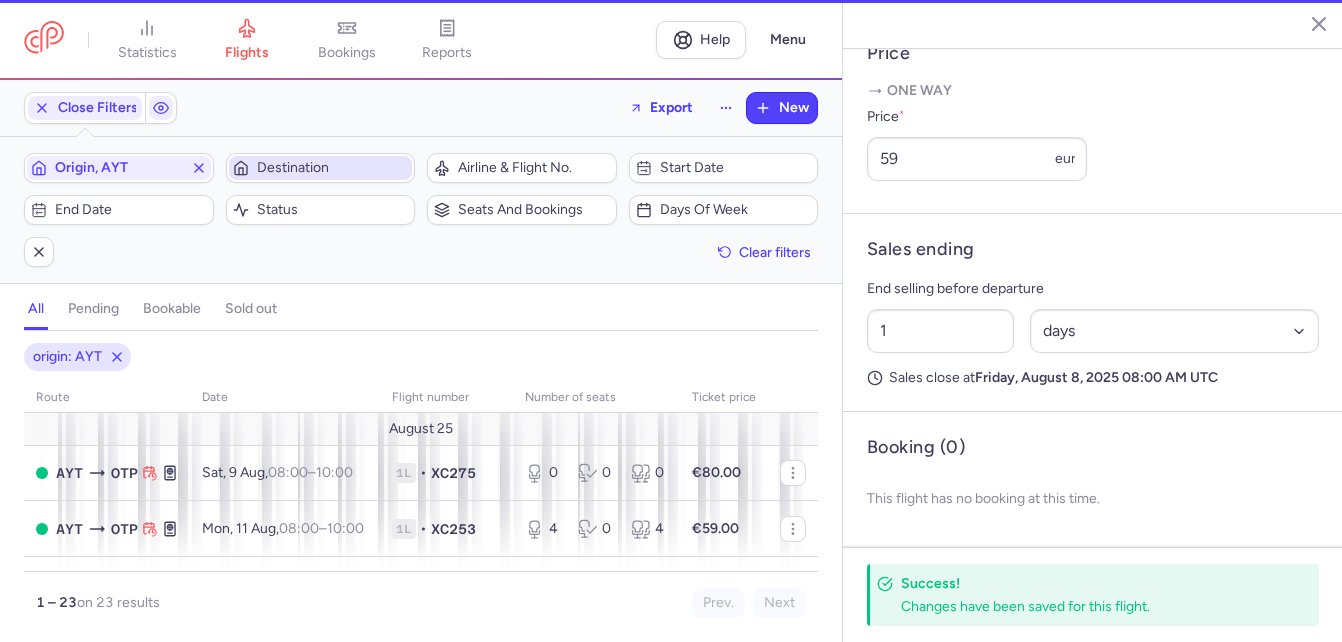 click on "Destination" at bounding box center (333, 168) 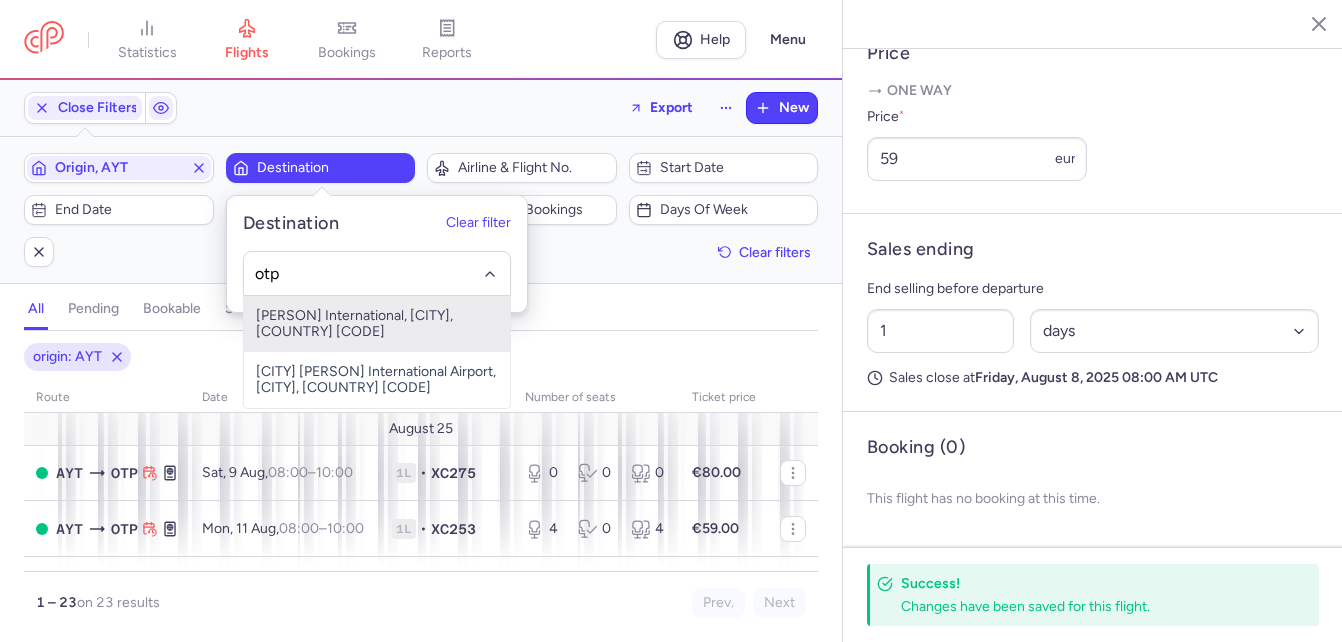 click on "[PERSON] International, [CITY], [COUNTRY] [CODE]" at bounding box center [377, 324] 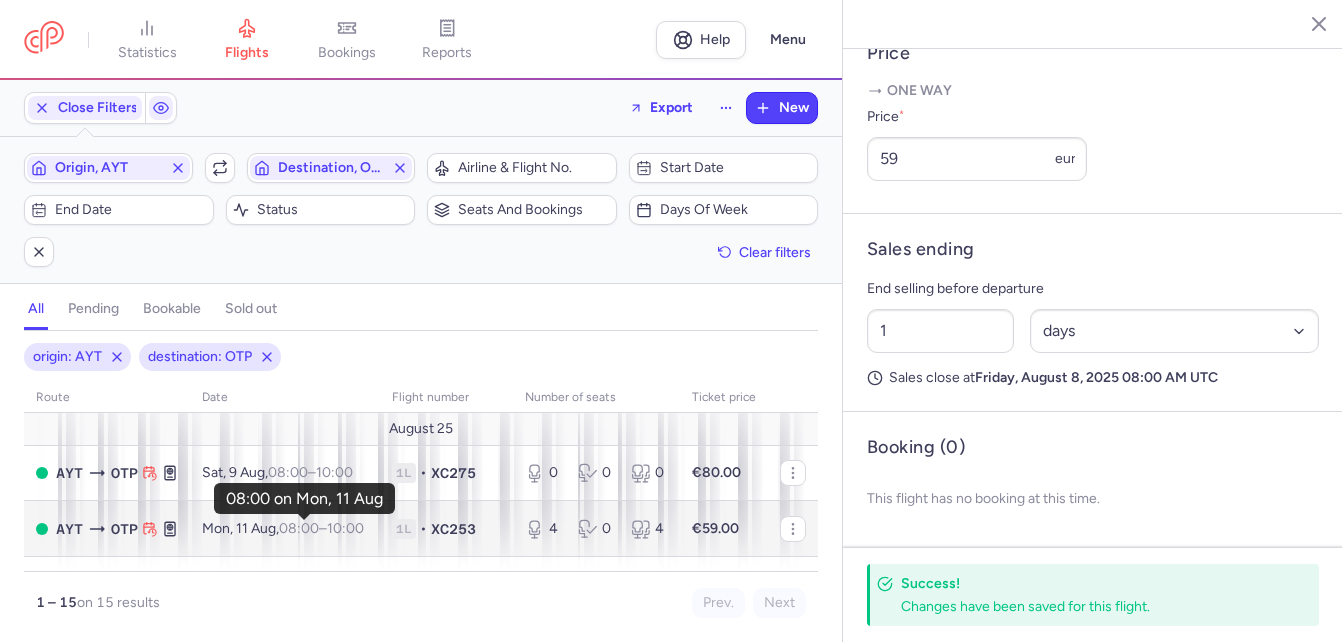 scroll, scrollTop: 100, scrollLeft: 0, axis: vertical 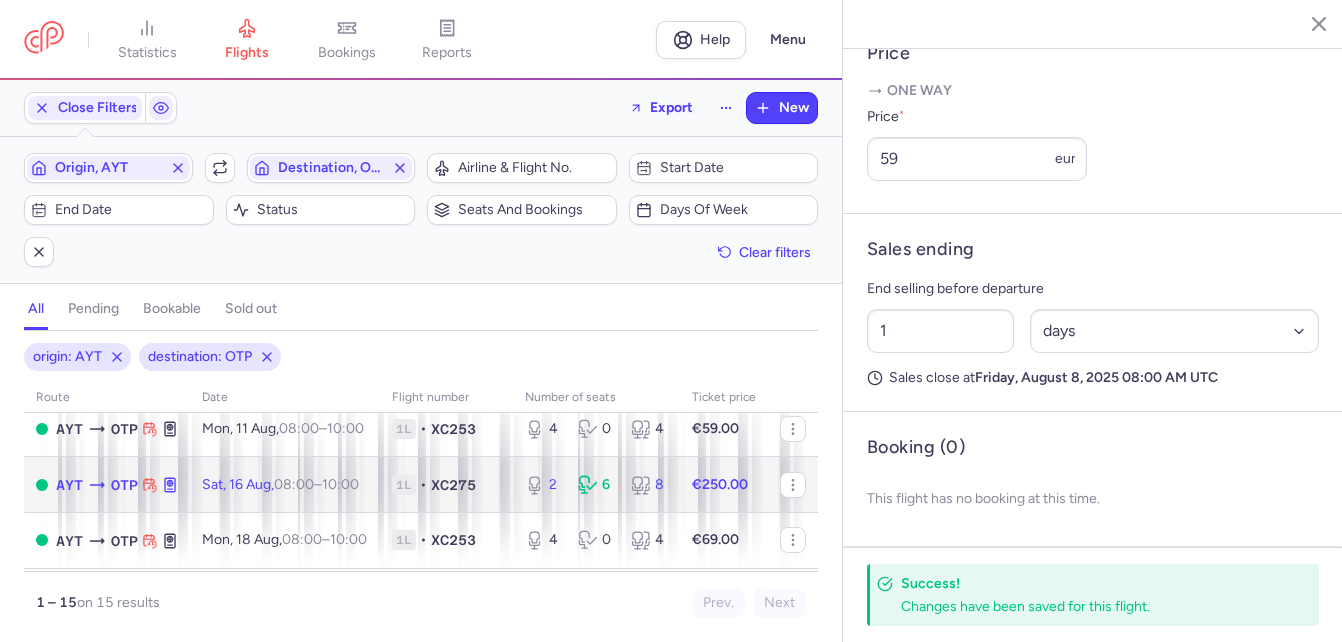 click on "08:00" at bounding box center [294, 484] 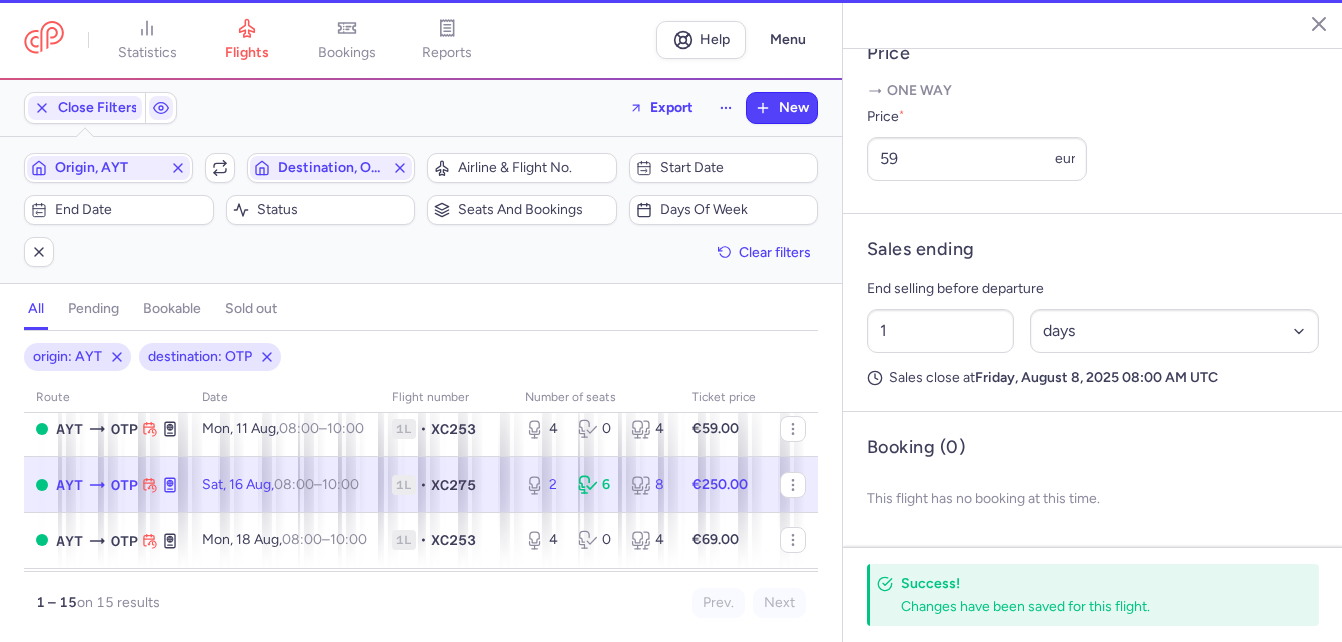 type on "2" 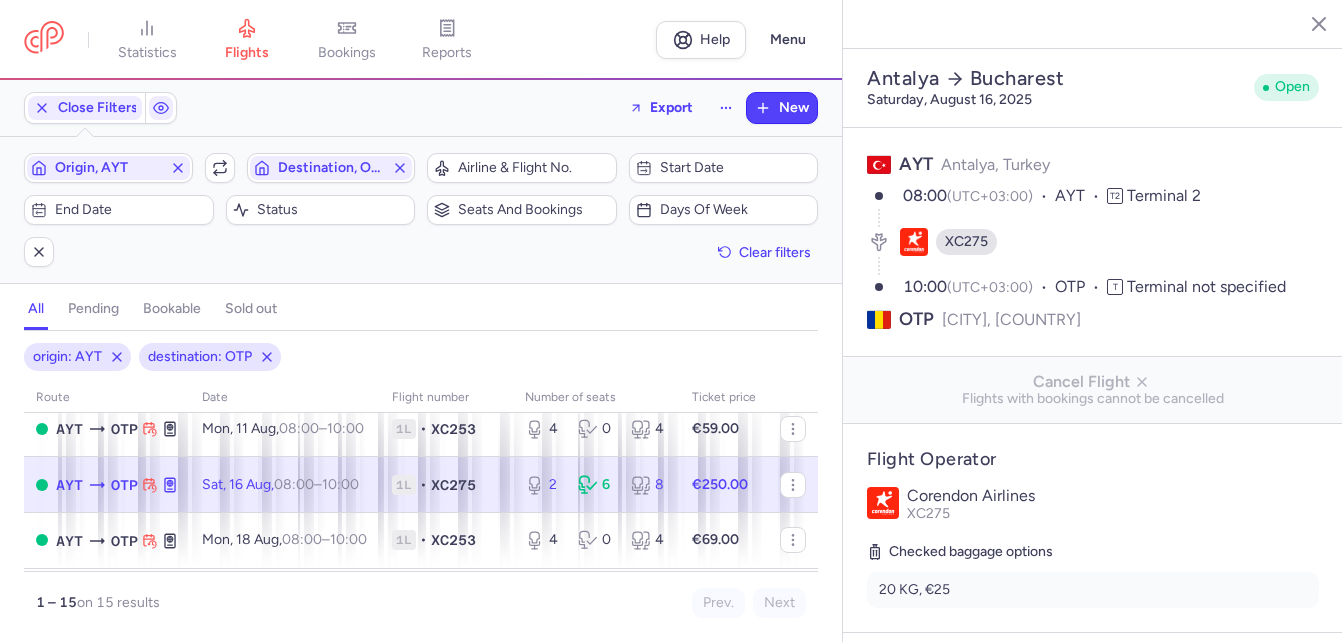 scroll, scrollTop: 0, scrollLeft: 0, axis: both 